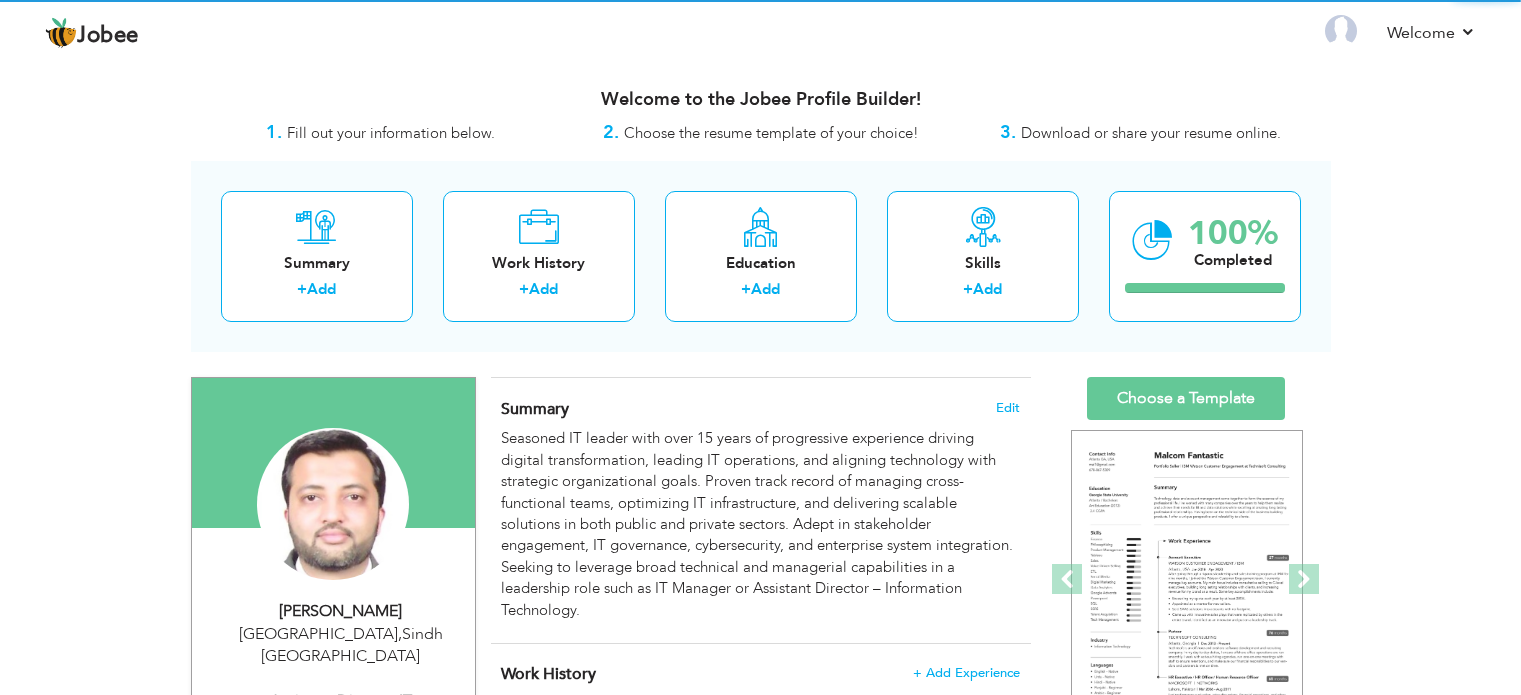 scroll, scrollTop: 0, scrollLeft: 0, axis: both 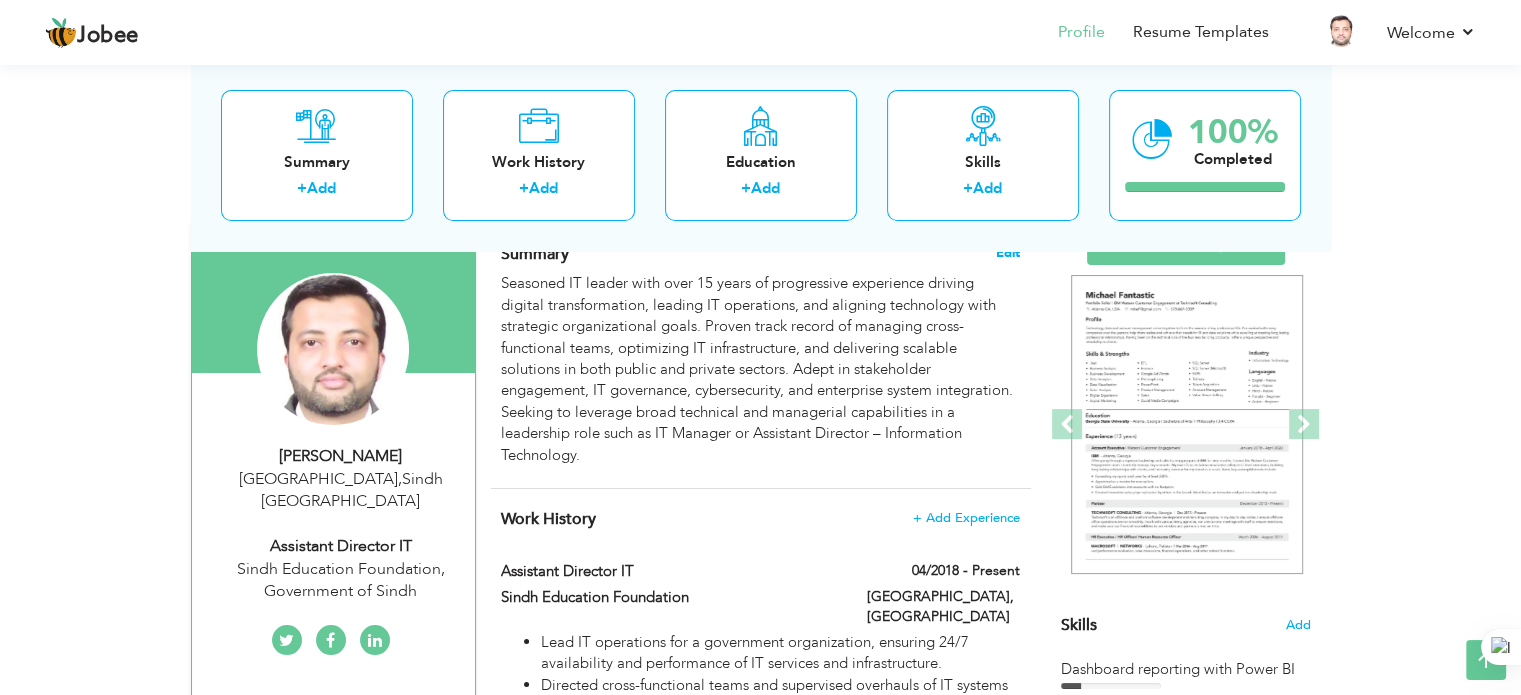 click on "Edit" at bounding box center [1008, 253] 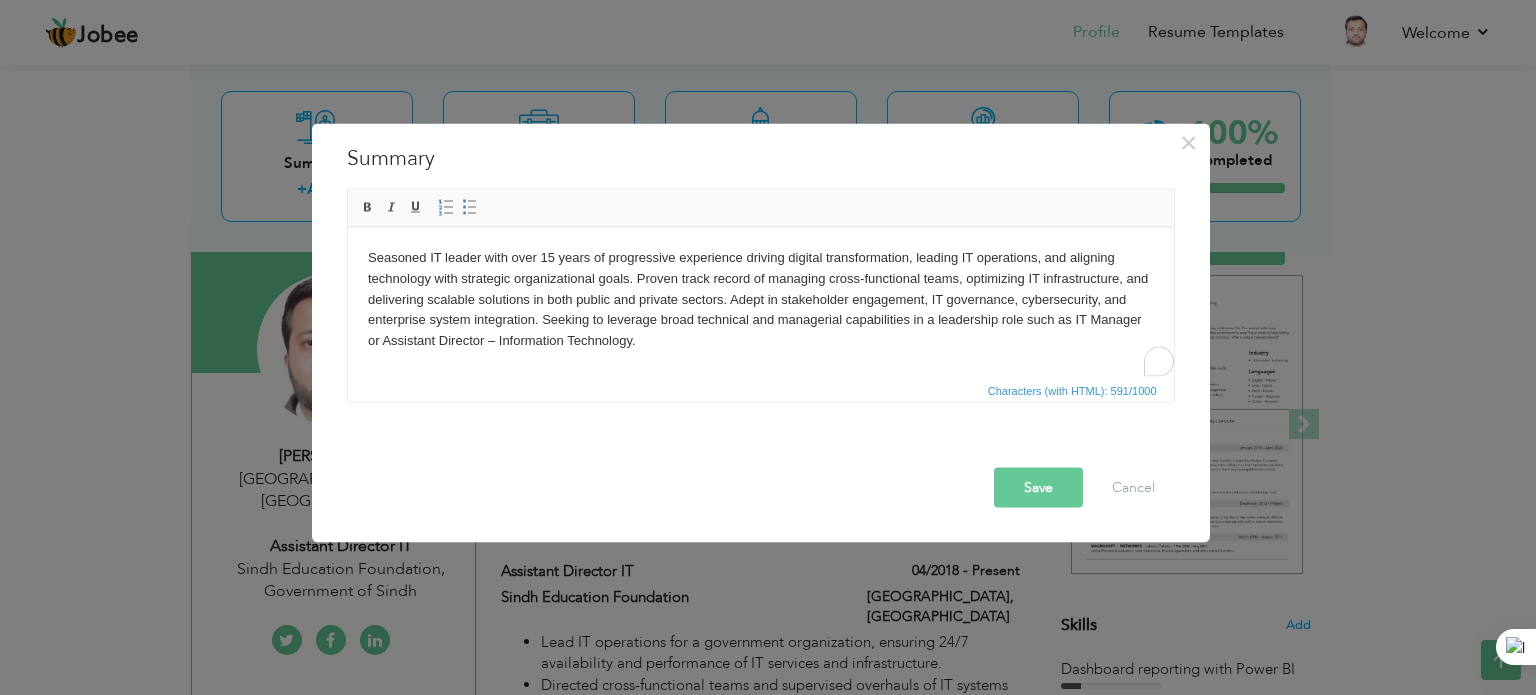 click on "Seasoned IT leader with over 15 years of progressive experience driving digital transformation, leading IT operations, and aligning technology with strategic organizational goals. Proven track record of managing cross-functional teams, optimizing IT infrastructure, and delivering scalable solutions in both public and private sectors. Adept in stakeholder engagement, IT governance, cybersecurity, and enterprise system integration. Seeking to leverage broad technical and managerial capabilities in a leadership role such as IT Manager or Assistant Director – Information Technology." at bounding box center [760, 299] 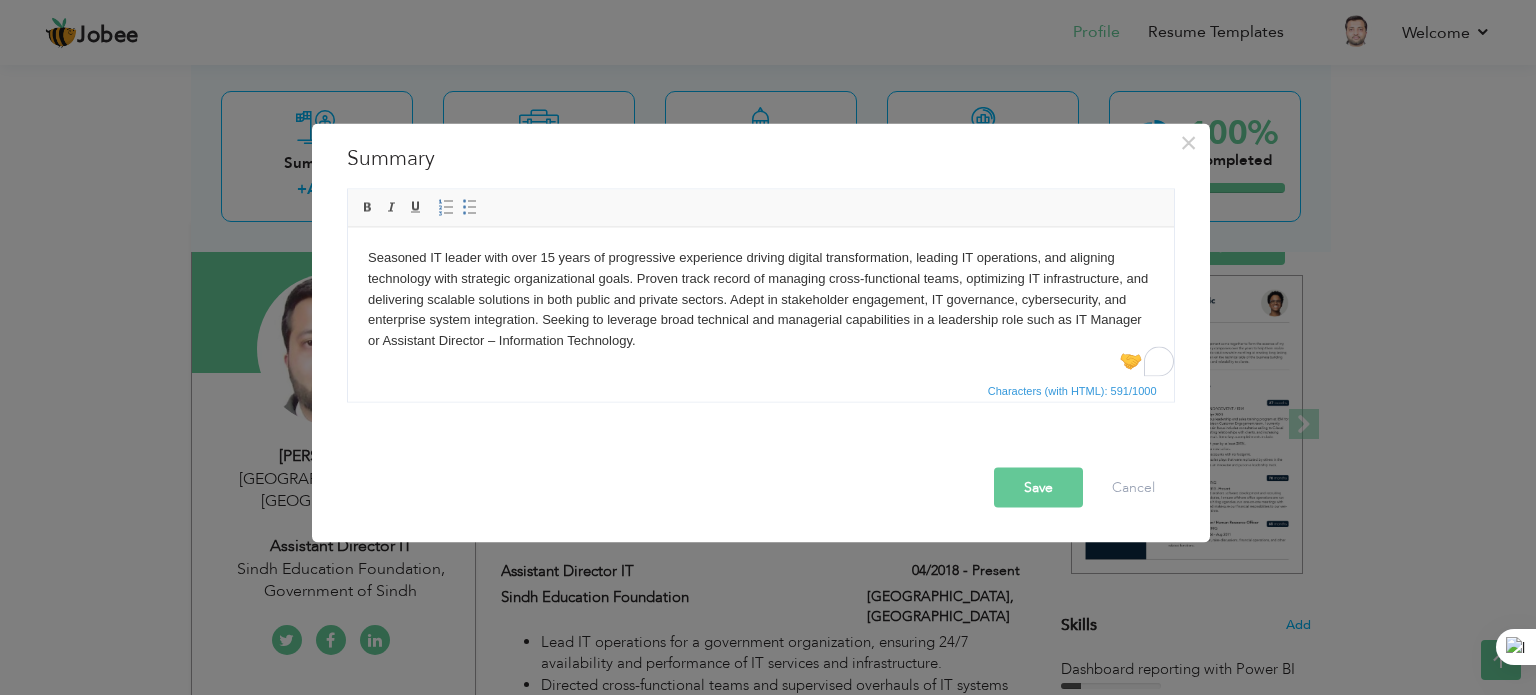 type 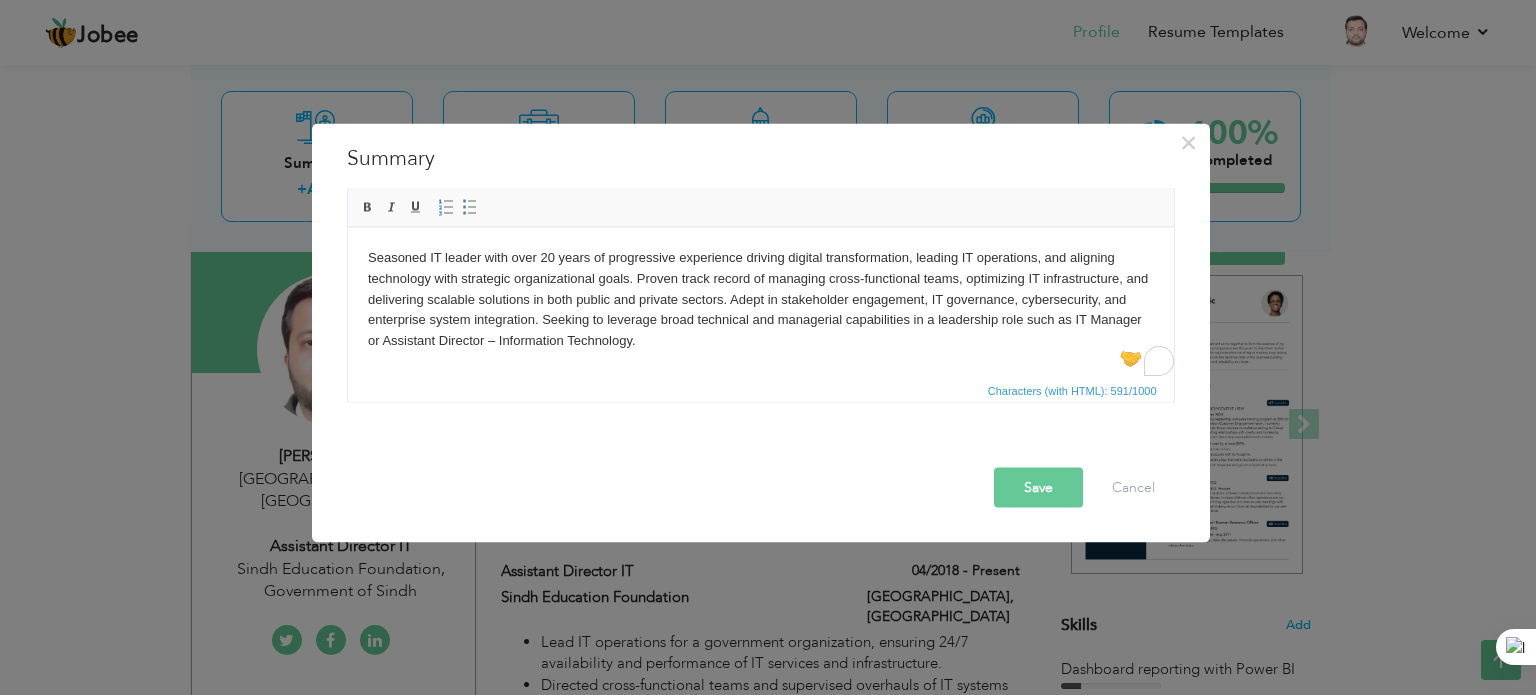 click on "Seasoned IT leader with over 20 years of progressive experience driving digital transformation, leading IT operations, and aligning technology with strategic organizational goals. Proven track record of managing cross-functional teams, optimizing IT infrastructure, and delivering scalable solutions in both public and private sectors. Adept in stakeholder engagement, IT governance, cybersecurity, and enterprise system integration. Seeking to leverage broad technical and managerial capabilities in a leadership role such as IT Manager or Assistant Director – Information Technology." at bounding box center (760, 299) 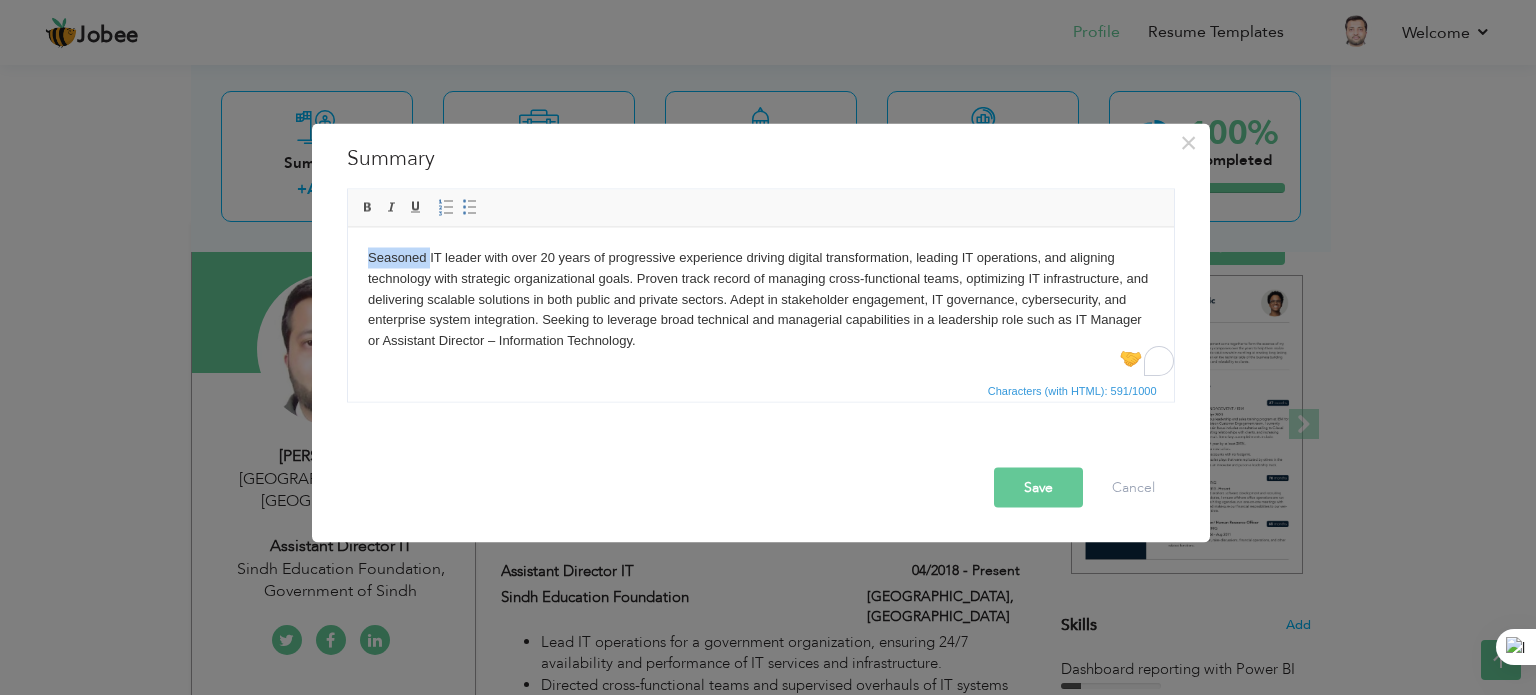 click on "Seasoned IT leader with over 20 years of progressive experience driving digital transformation, leading IT operations, and aligning technology with strategic organizational goals. Proven track record of managing cross-functional teams, optimizing IT infrastructure, and delivering scalable solutions in both public and private sectors. Adept in stakeholder engagement, IT governance, cybersecurity, and enterprise system integration. Seeking to leverage broad technical and managerial capabilities in a leadership role such as IT Manager or Assistant Director – Information Technology." at bounding box center [760, 299] 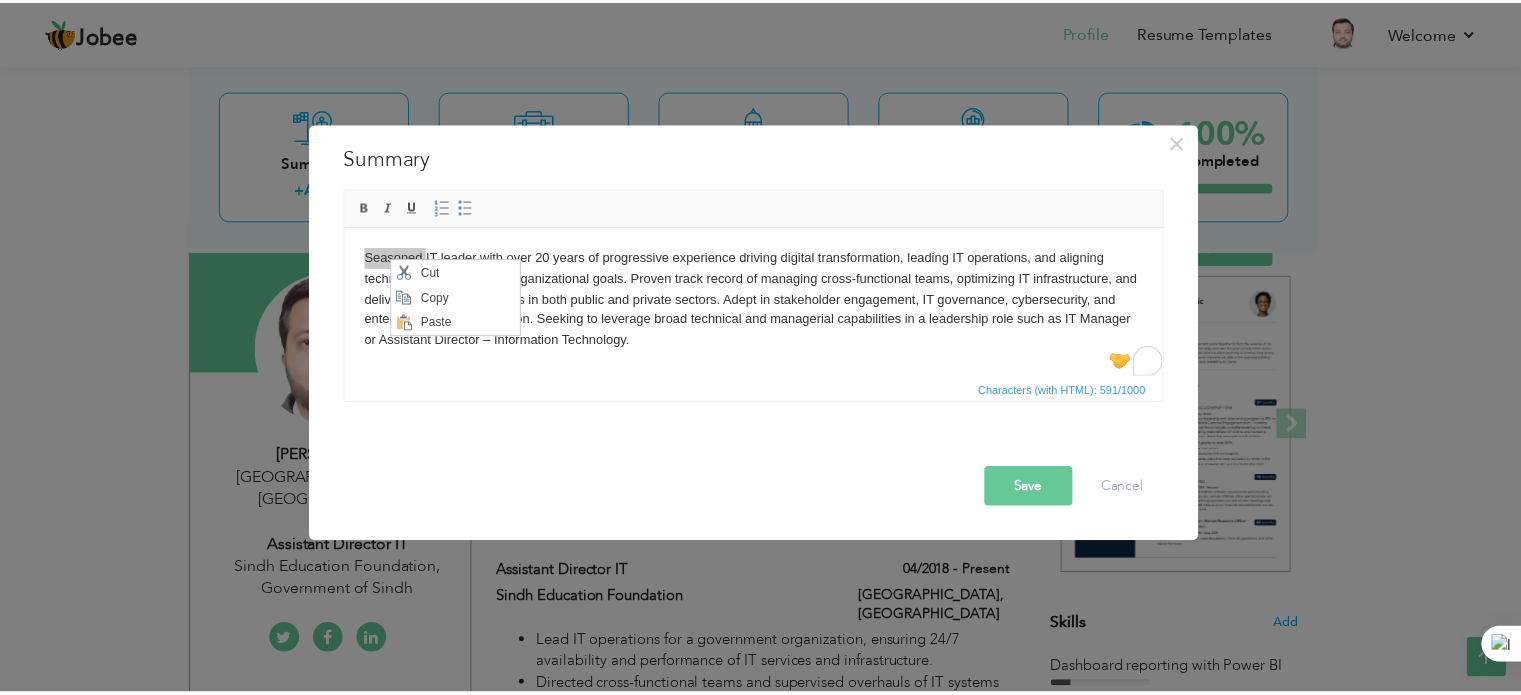 scroll, scrollTop: 0, scrollLeft: 0, axis: both 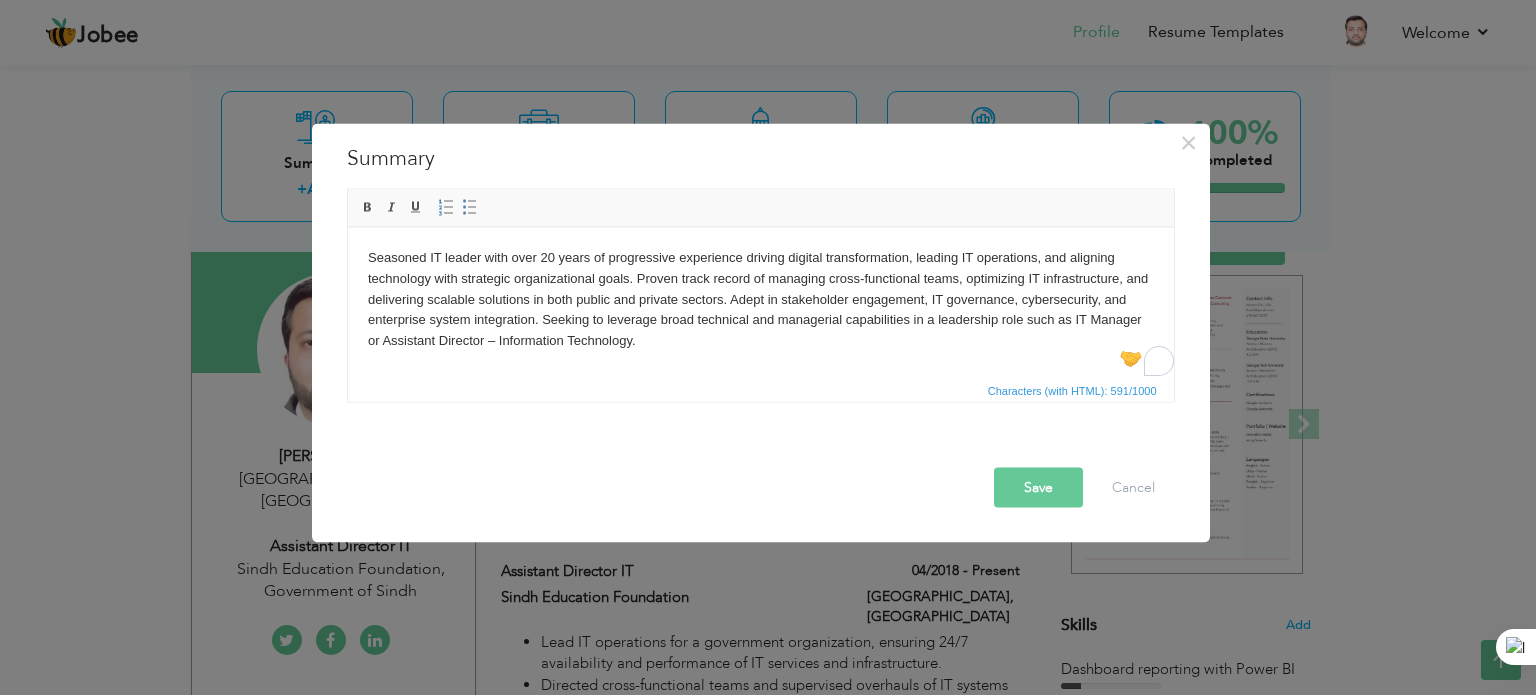 click on "Seasoned IT leader with over 20 years of progressive experience driving digital transformation, leading IT operations, and aligning technology with strategic organizational goals. Proven track record of managing cross-functional teams, optimizing IT infrastructure, and delivering scalable solutions in both public and private sectors. Adept in stakeholder engagement, IT governance, cybersecurity, and enterprise system integration. Seeking to leverage broad technical and managerial capabilities in a leadership role such as IT Manager or Assistant Director – Information Technology." at bounding box center [760, 299] 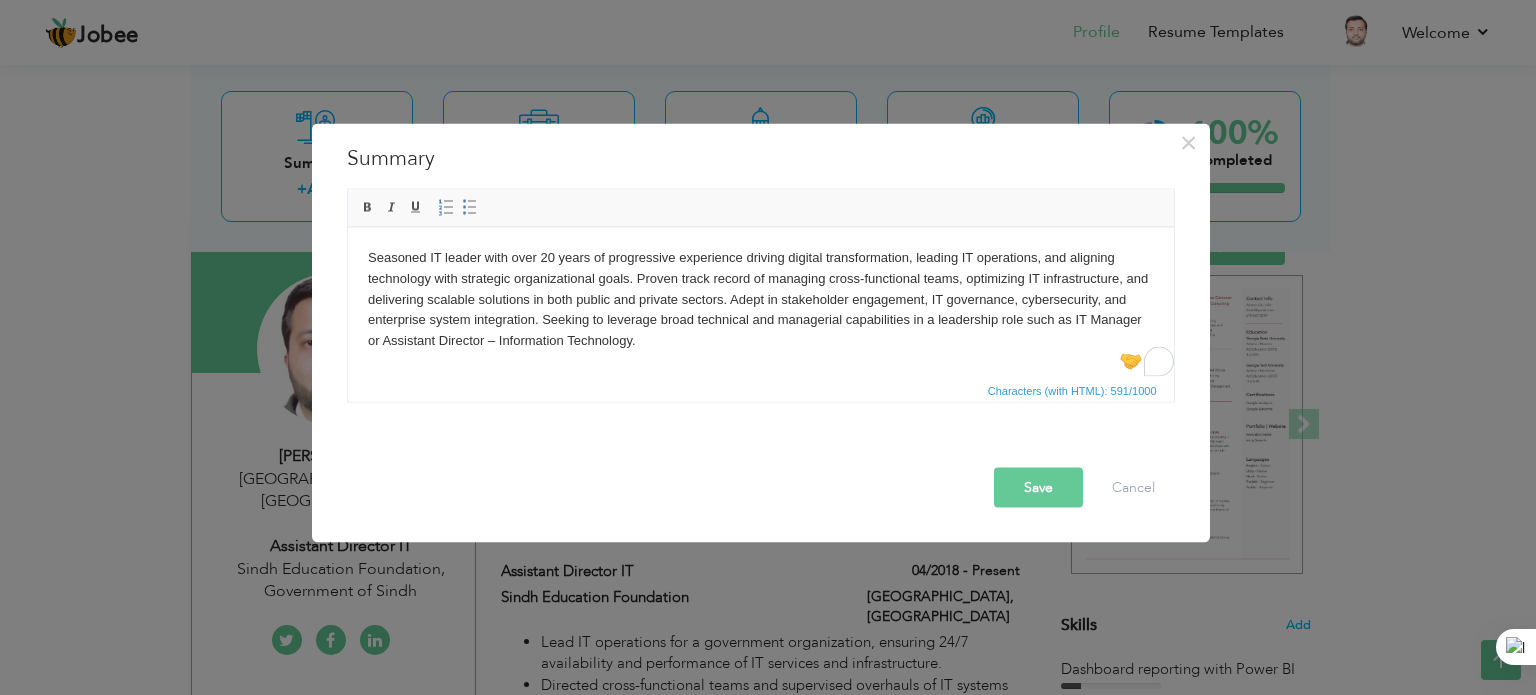 click on "Seasoned IT leader with over 20 years of progressive experience driving digital transformation, leading IT operations, and aligning technology with strategic organizational goals. Proven track record of managing cross-functional teams, optimizing IT infrastructure, and delivering scalable solutions in both public and private sectors. Adept in stakeholder engagement, IT governance, cybersecurity, and enterprise system integration. Seeking to leverage broad technical and managerial capabilities in a leadership role such as IT Manager or Assistant Director – Information Technology." at bounding box center (760, 299) 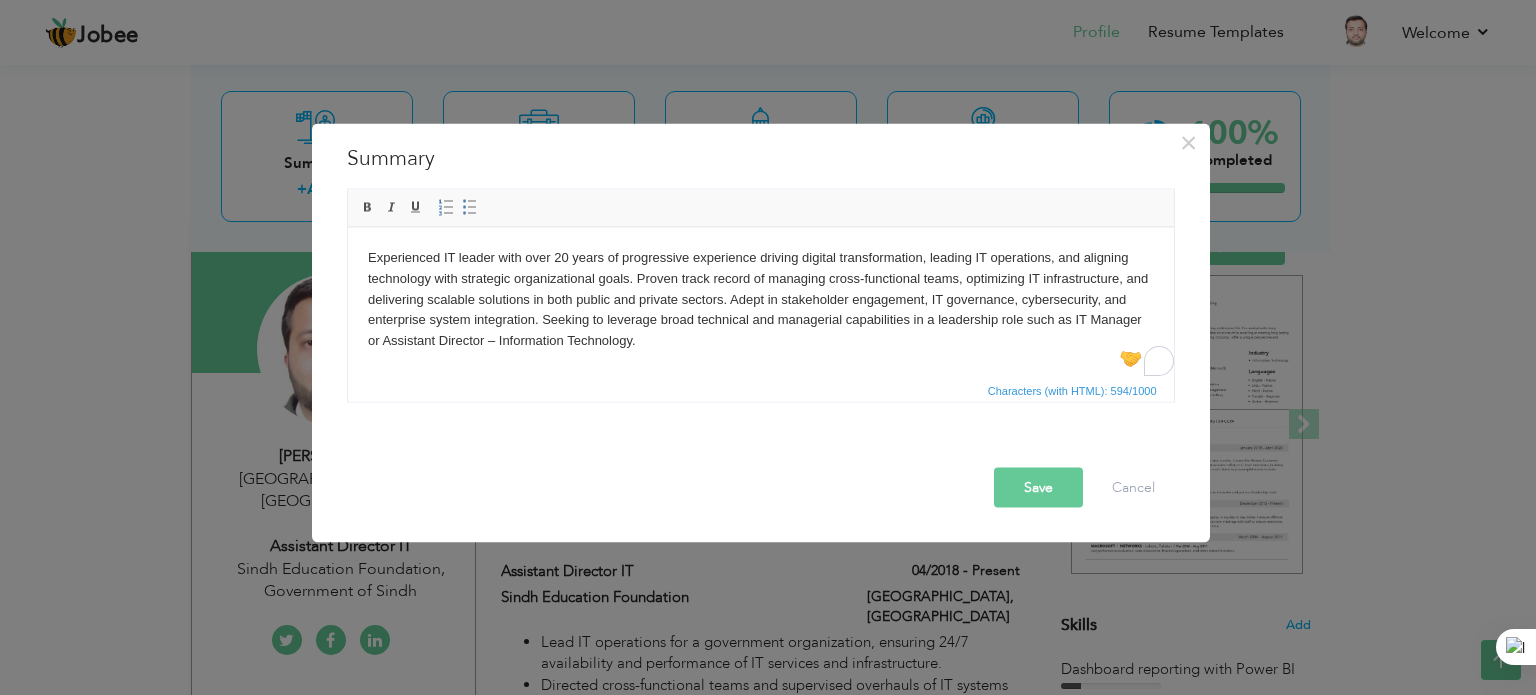 click on "Experienced IT leader with over 20 years of progressive experience driving digital transformation, leading IT operations, and aligning technology with strategic organizational goals. Proven track record of managing cross-functional teams, optimizing IT infrastructure, and delivering scalable solutions in both public and private sectors. Adept in stakeholder engagement, IT governance, cybersecurity, and enterprise system integration. Seeking to leverage broad technical and managerial capabilities in a leadership role such as IT Manager or Assistant Director – Information Technology." at bounding box center (760, 299) 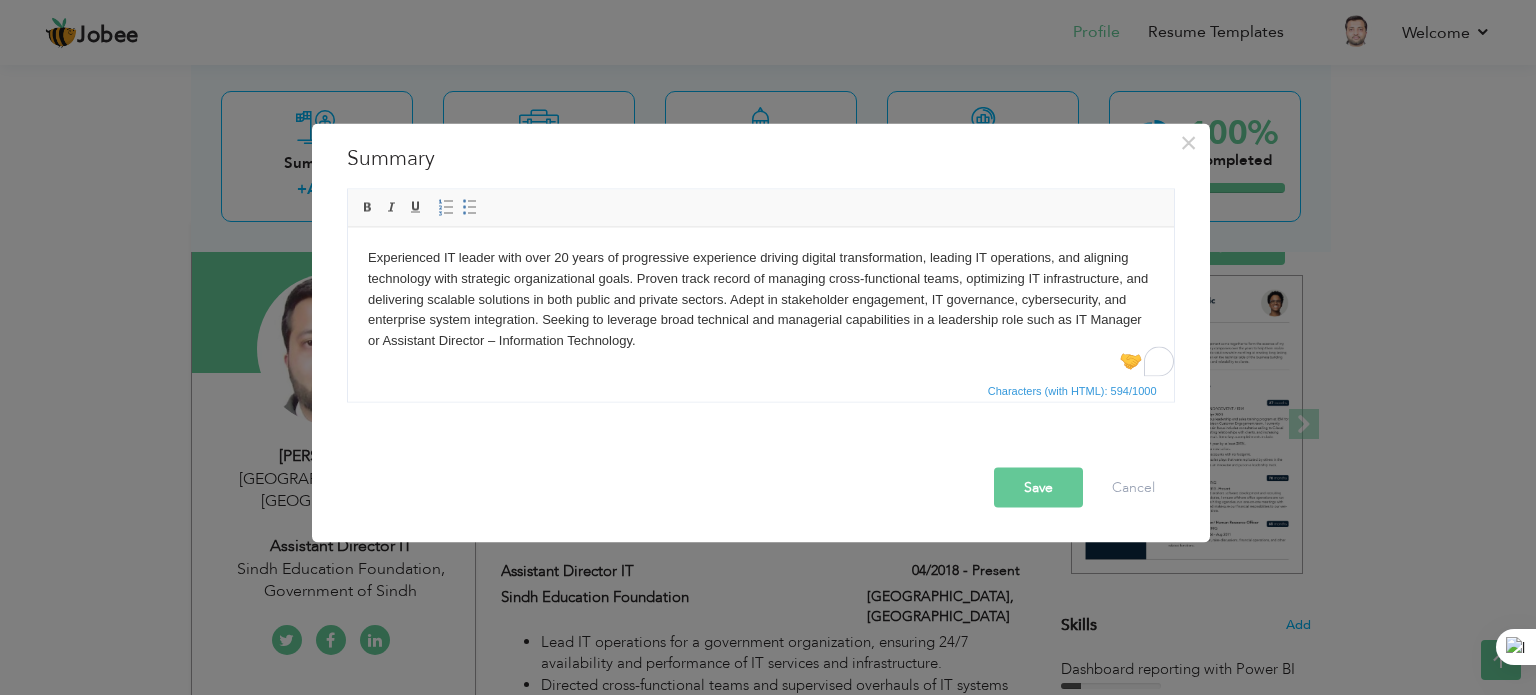 click on "Save" at bounding box center [1038, 487] 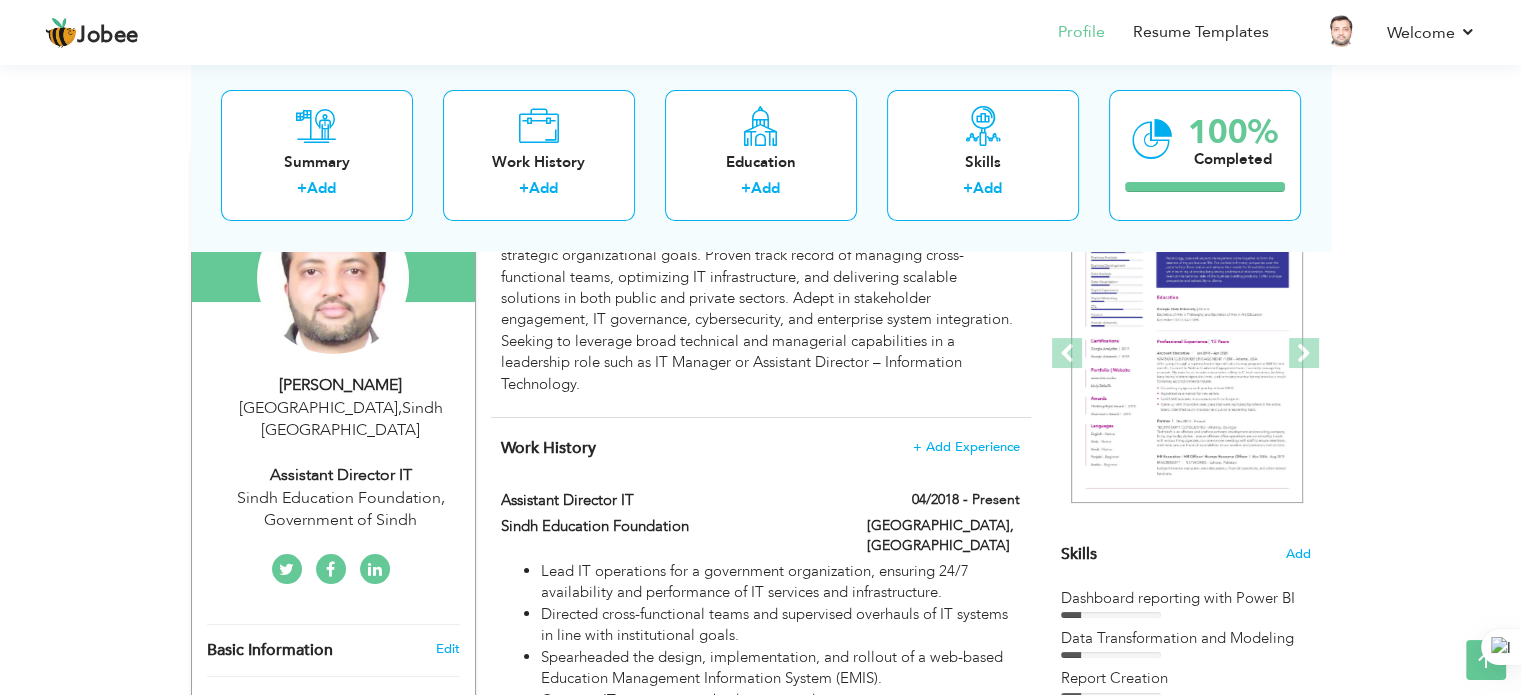 scroll, scrollTop: 229, scrollLeft: 0, axis: vertical 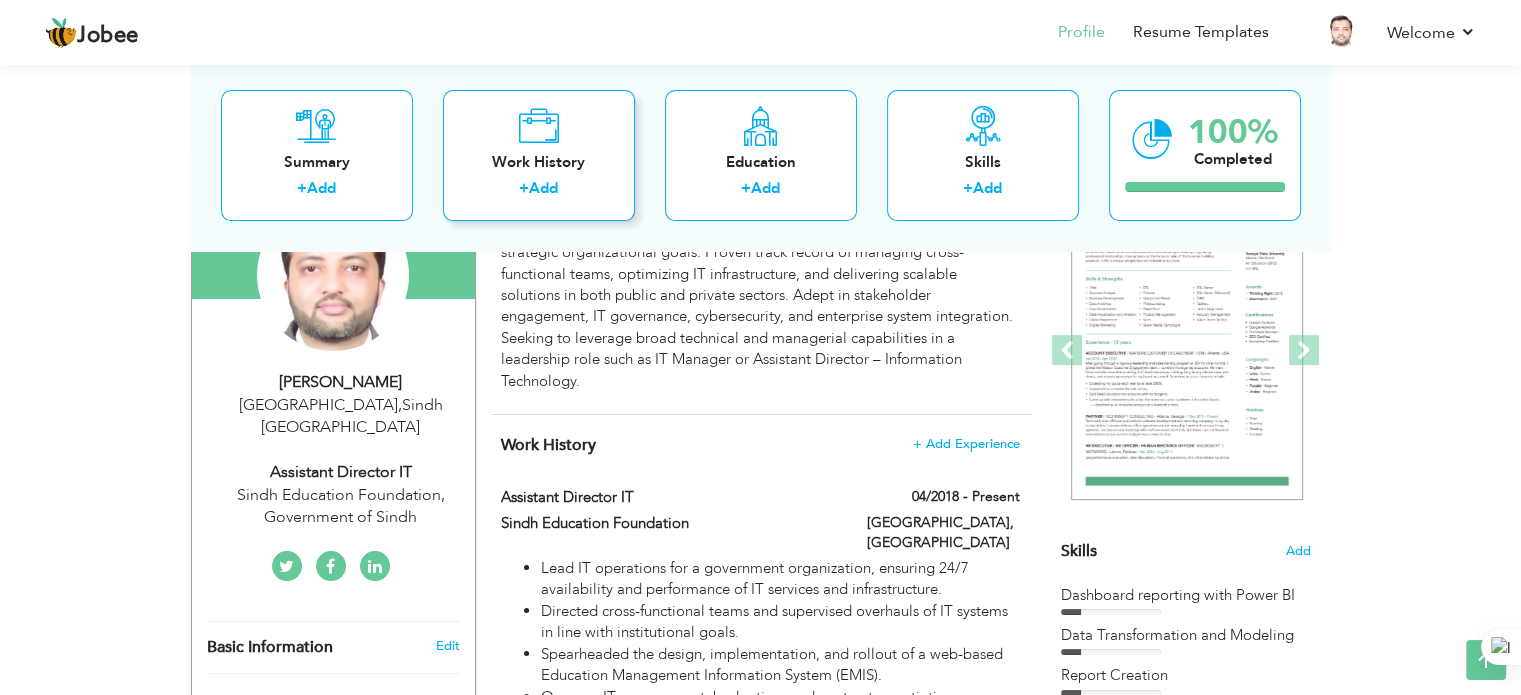 click on "Work History
+  Add" at bounding box center (539, 155) 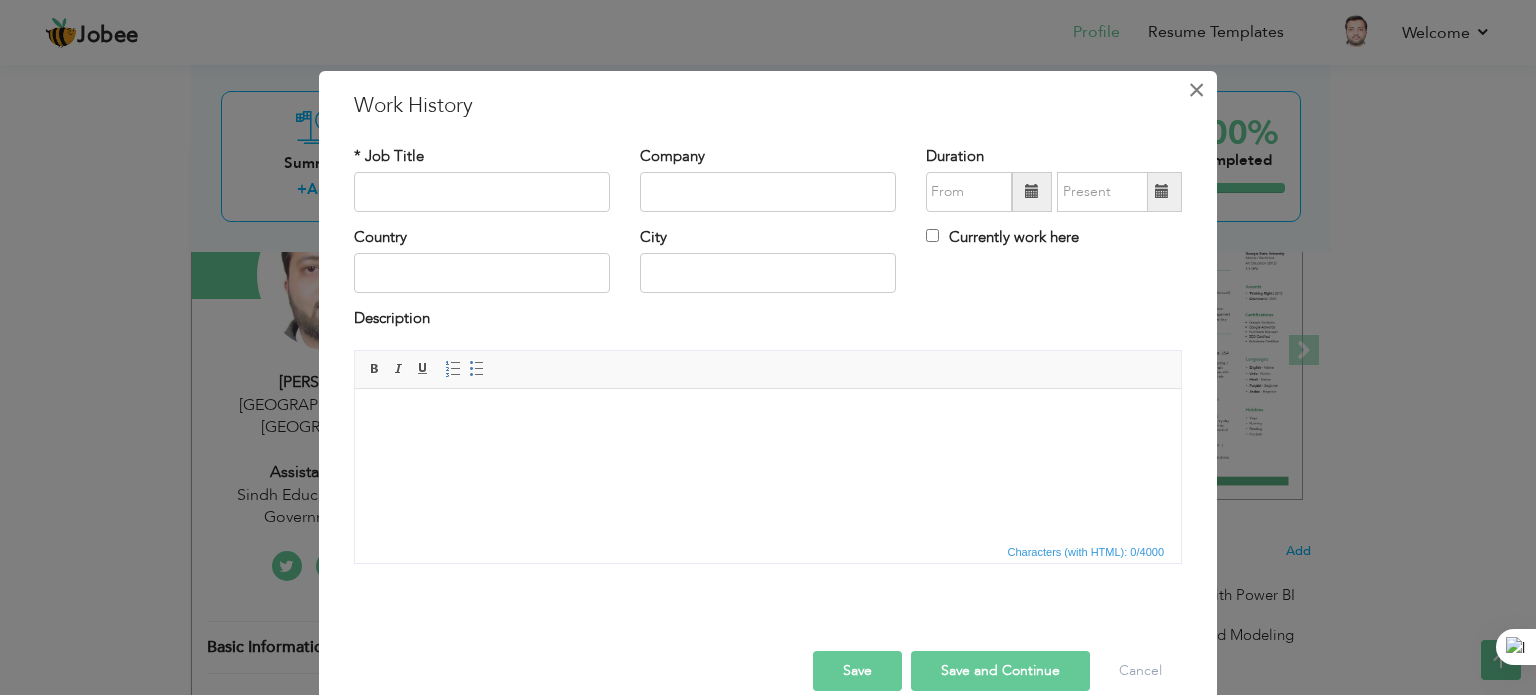 click on "×" at bounding box center (1196, 90) 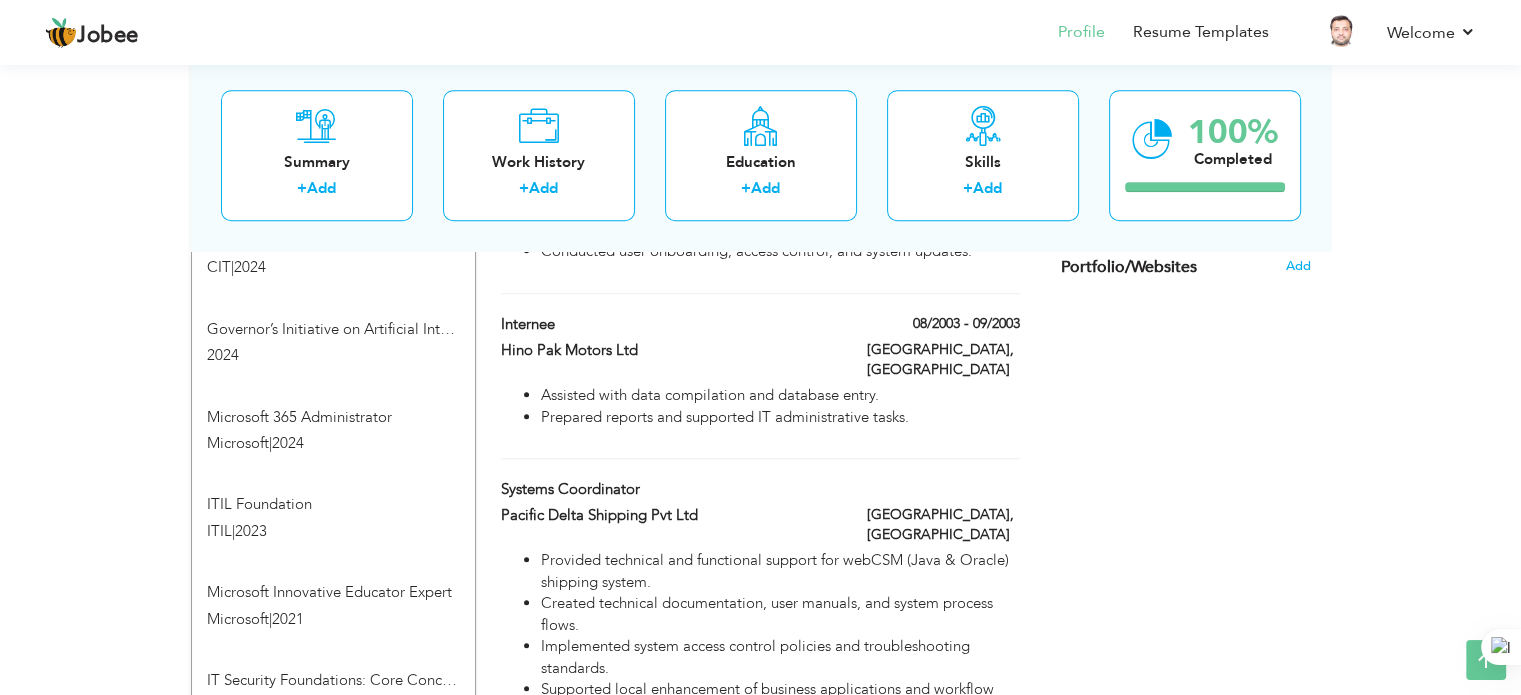 scroll, scrollTop: 1464, scrollLeft: 0, axis: vertical 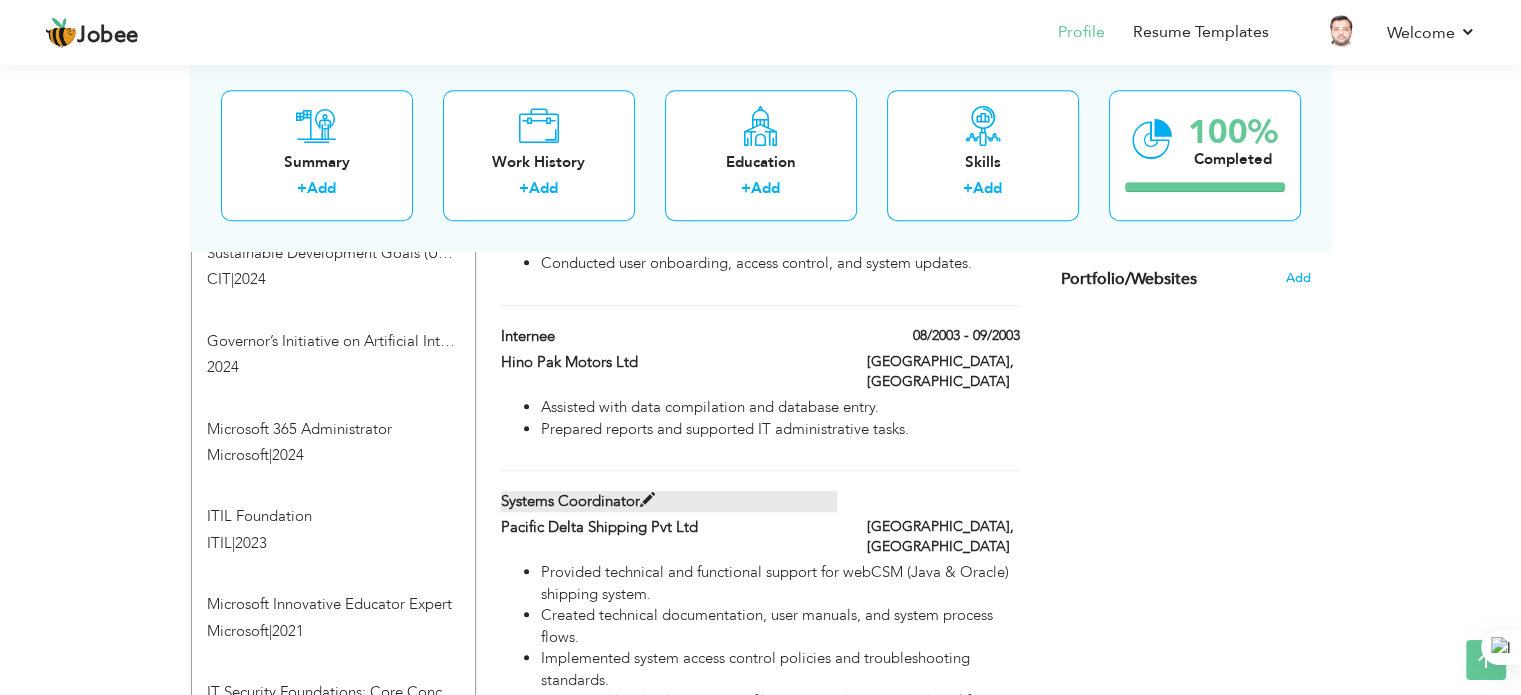 click on "Systems Coordinator" at bounding box center (669, 501) 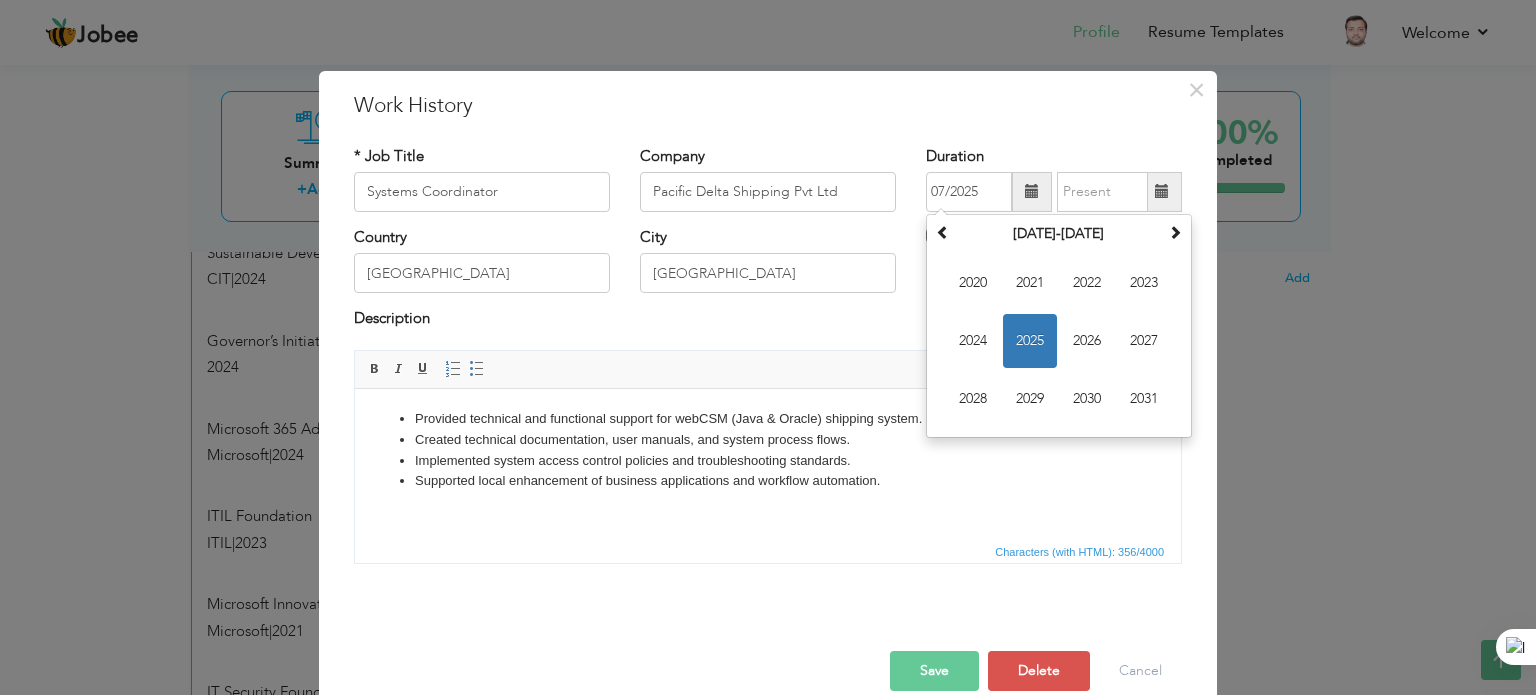 click at bounding box center [1032, 191] 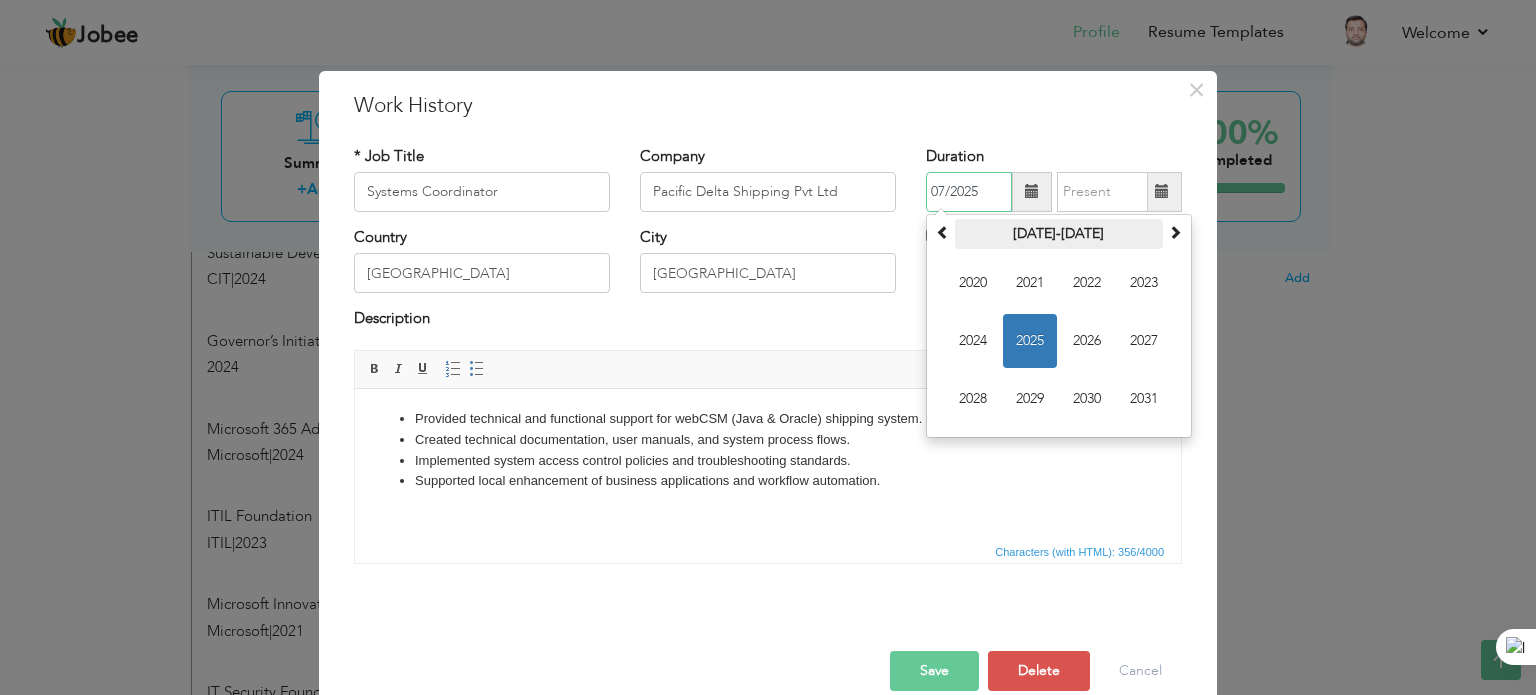 click on "2020-2031" at bounding box center (1059, 234) 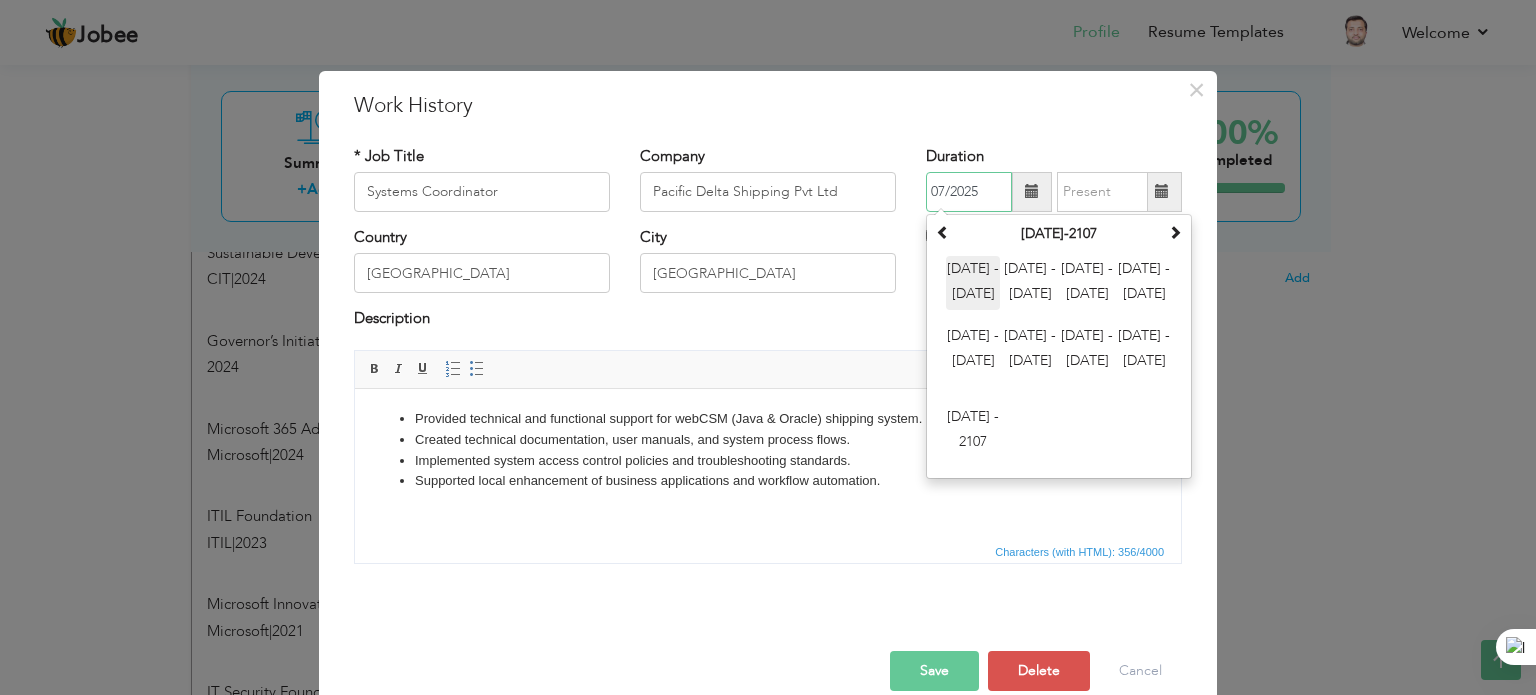 click on "2000 - 2011" at bounding box center (973, 283) 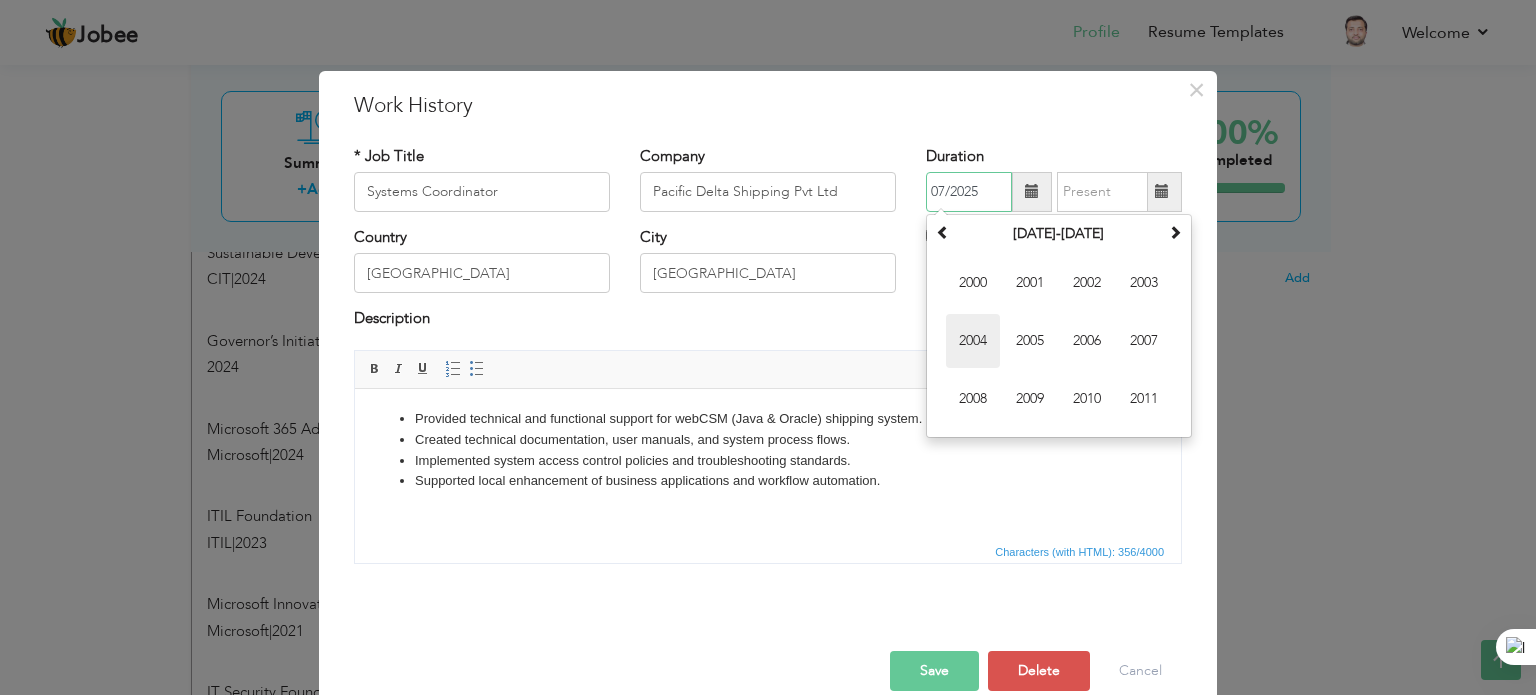 click on "2004" at bounding box center [973, 341] 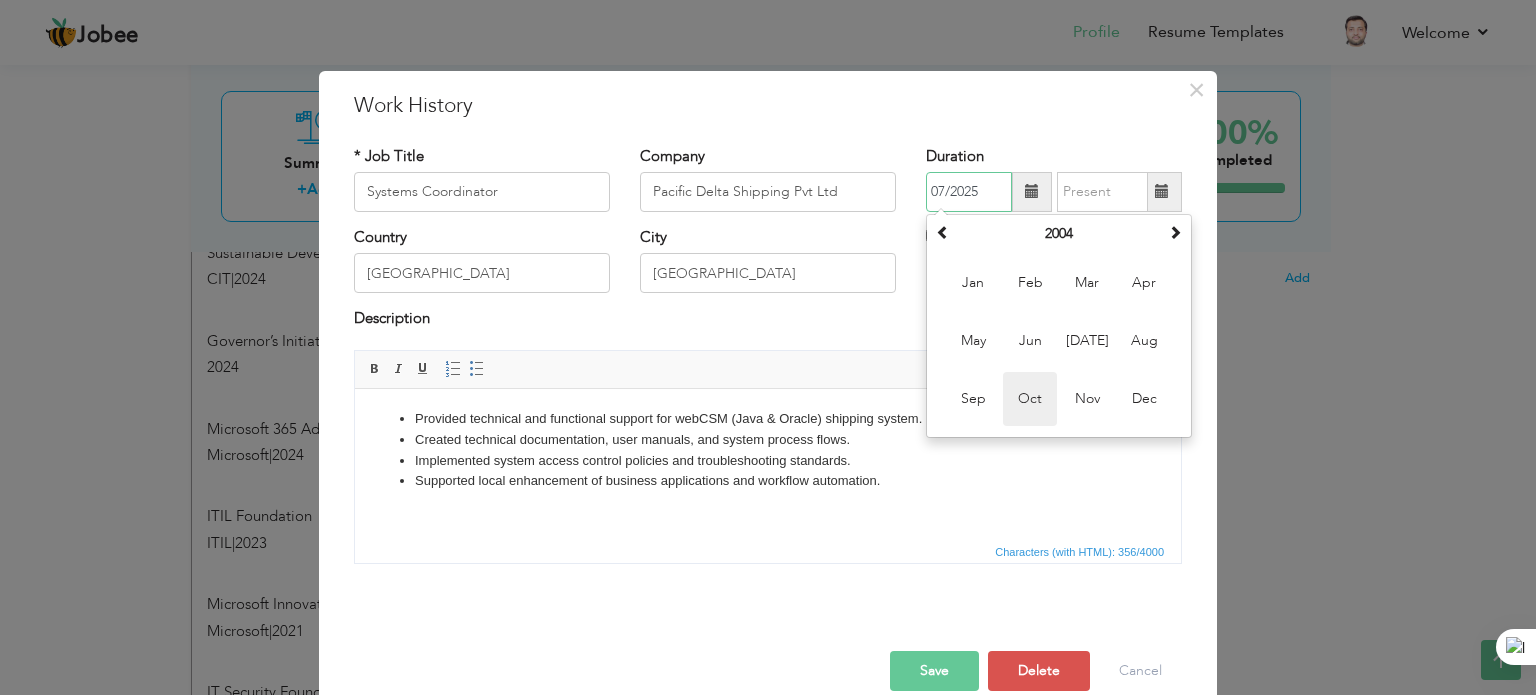 click on "Oct" at bounding box center (1030, 399) 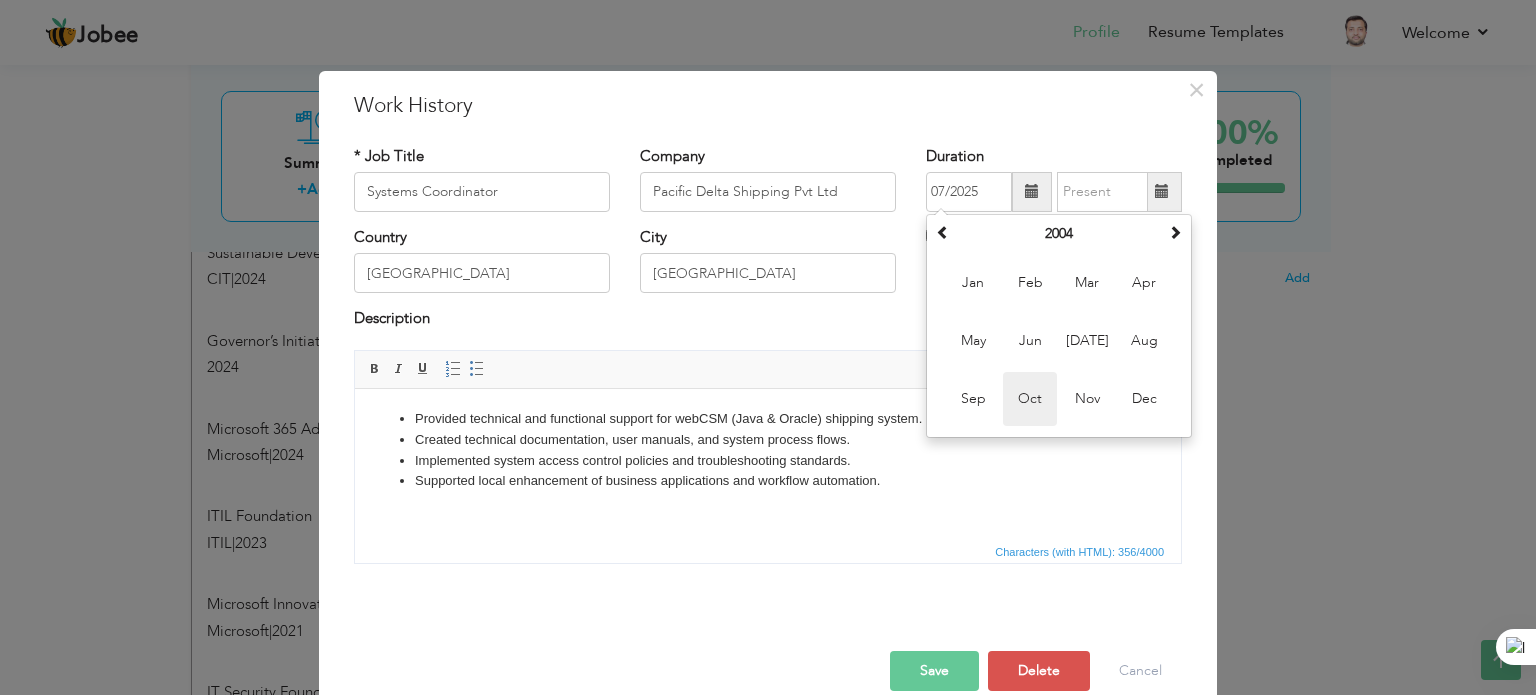 type on "10/2004" 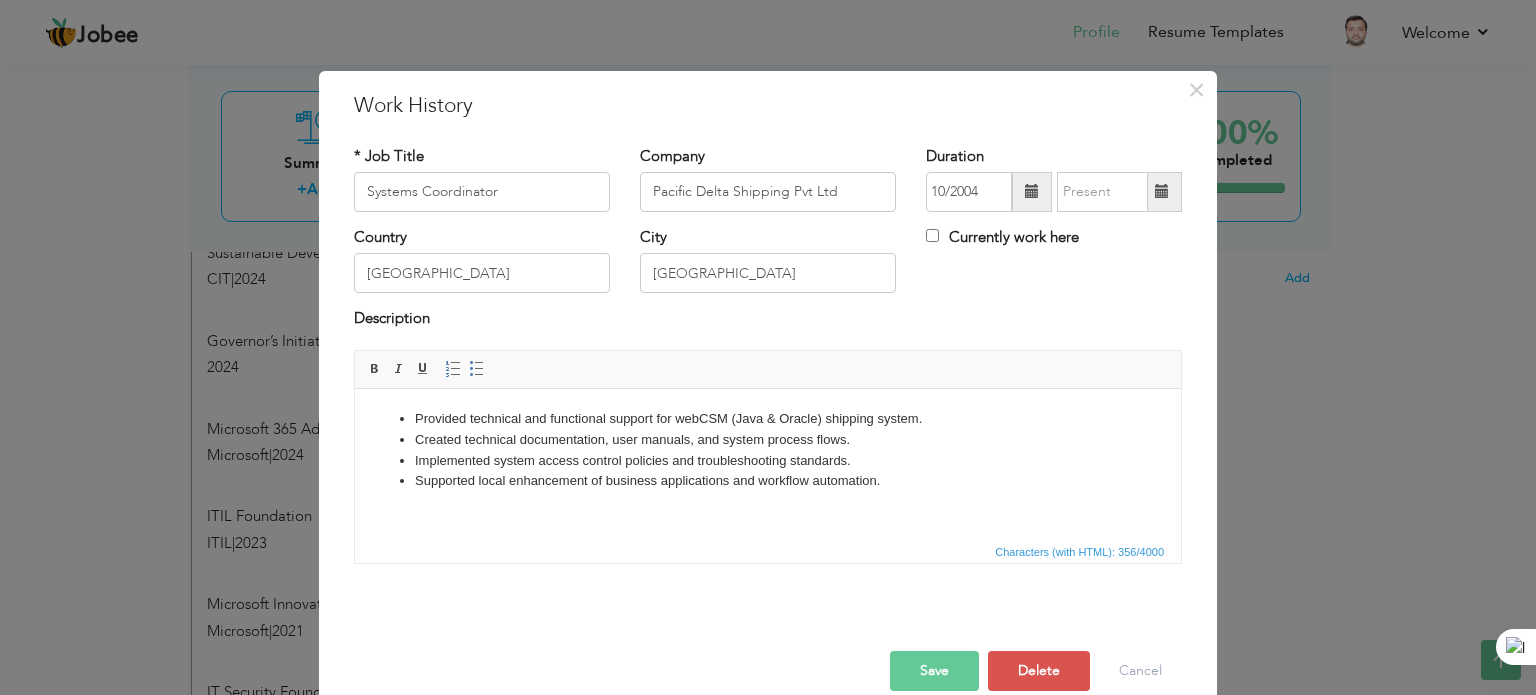 click at bounding box center (1162, 191) 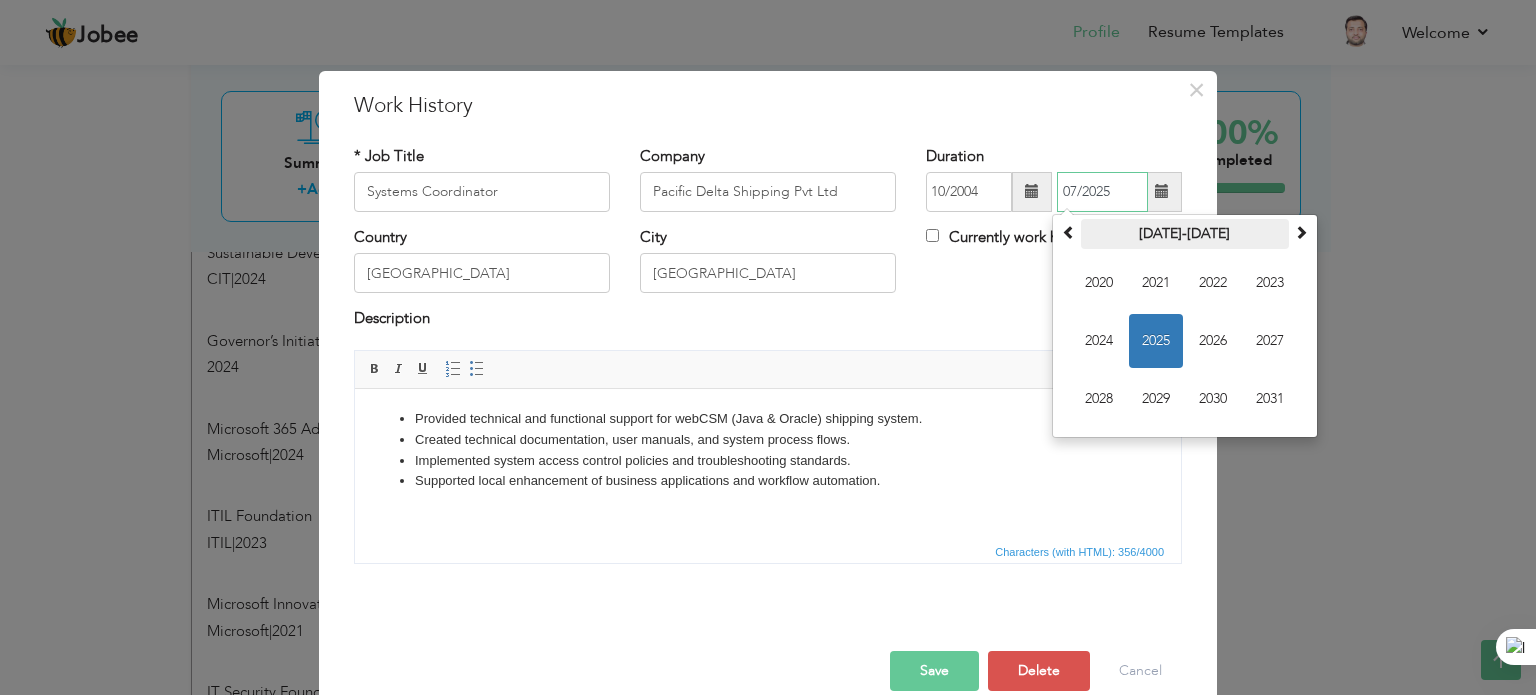 click on "2020-2031" at bounding box center (1185, 234) 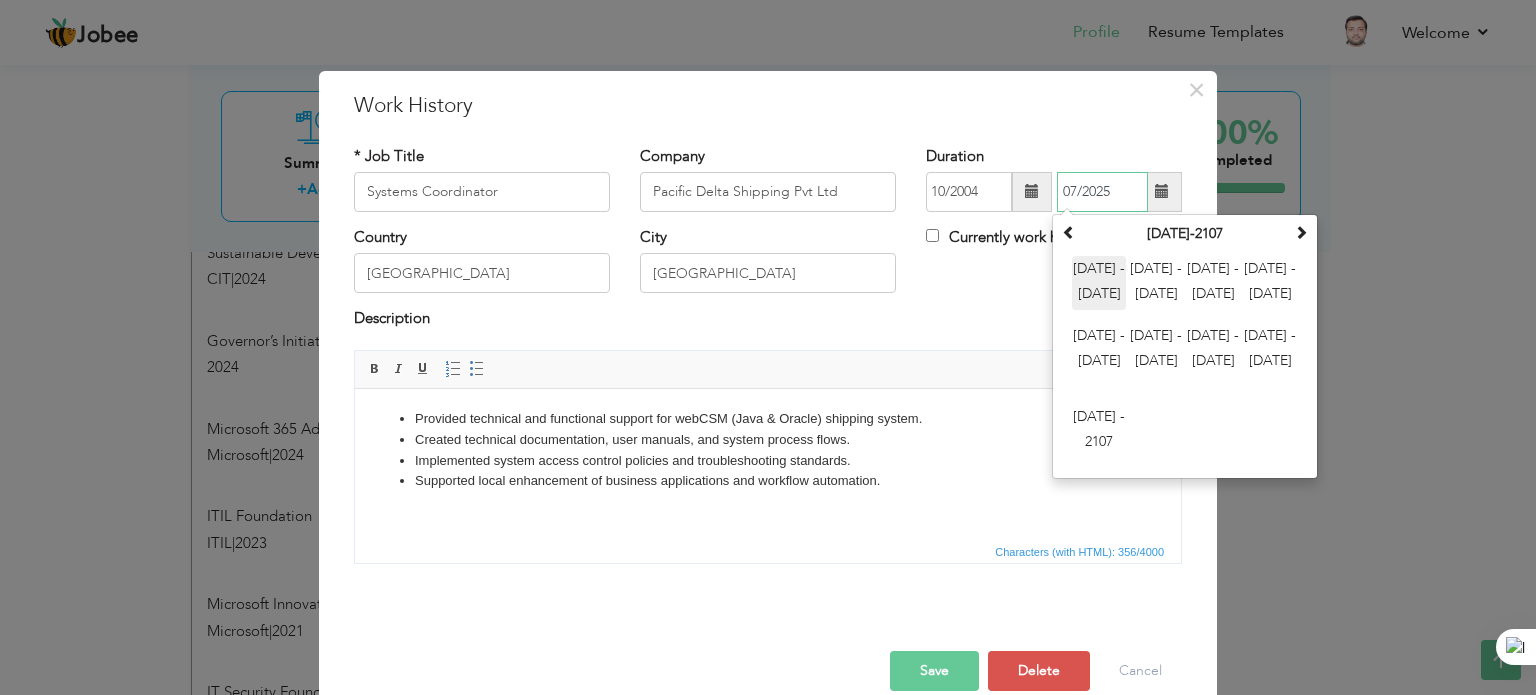 click on "2000 - 2011" at bounding box center (1099, 283) 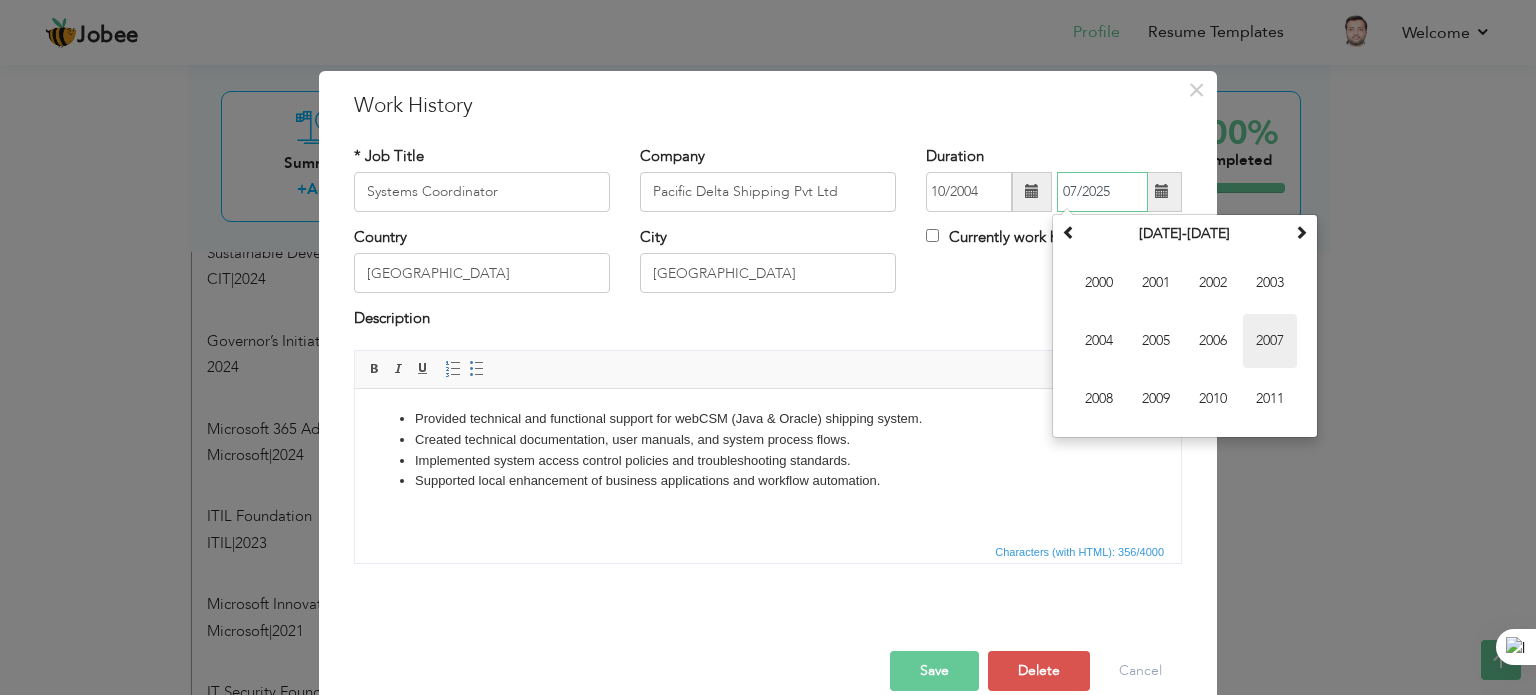 click on "2007" at bounding box center (1270, 341) 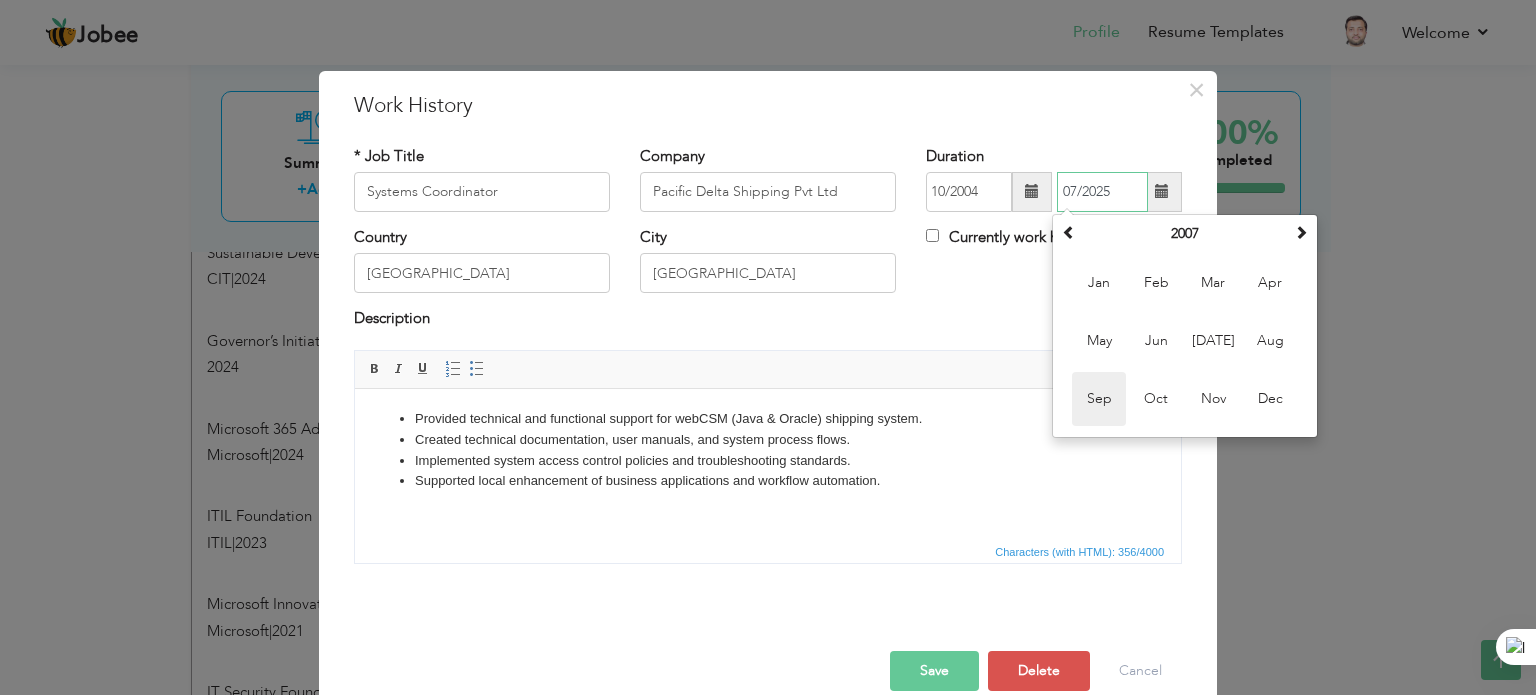 click on "Sep" at bounding box center (1099, 399) 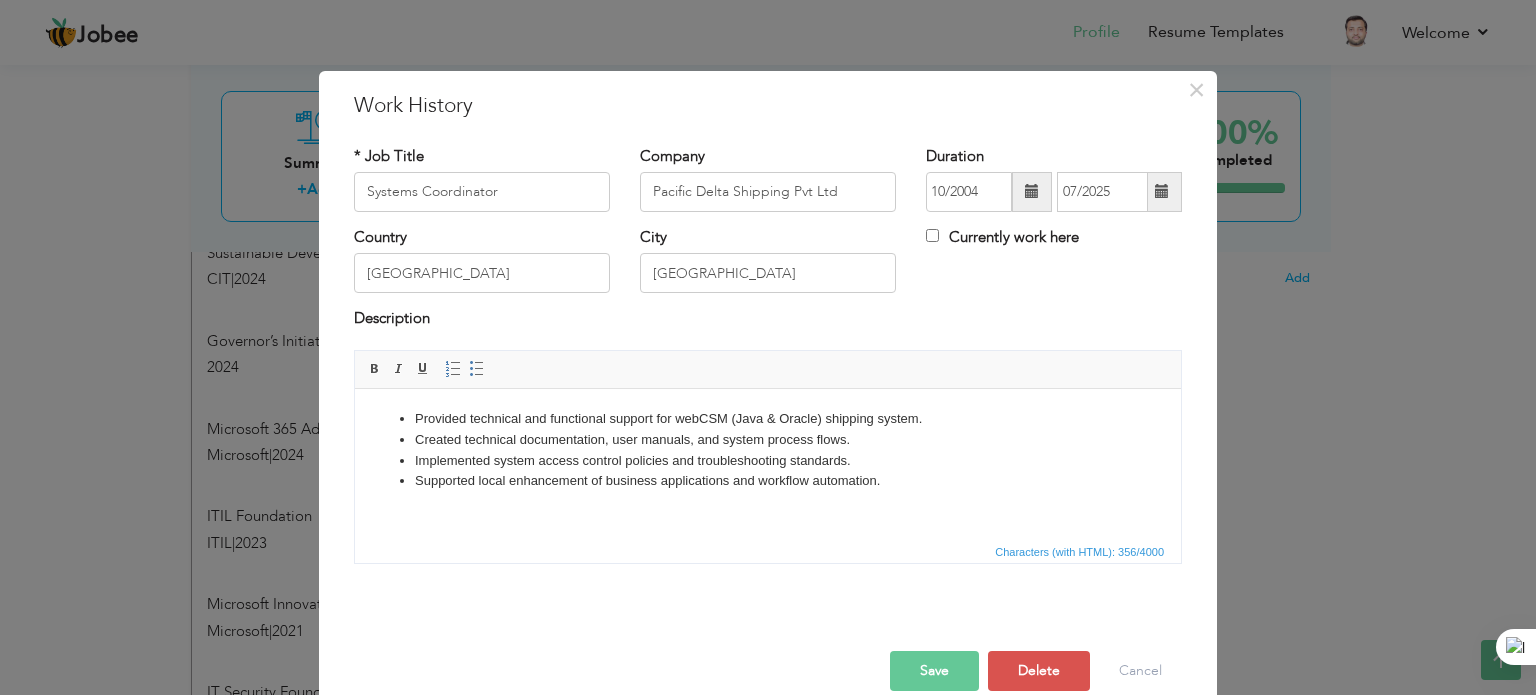 type on "09/2007" 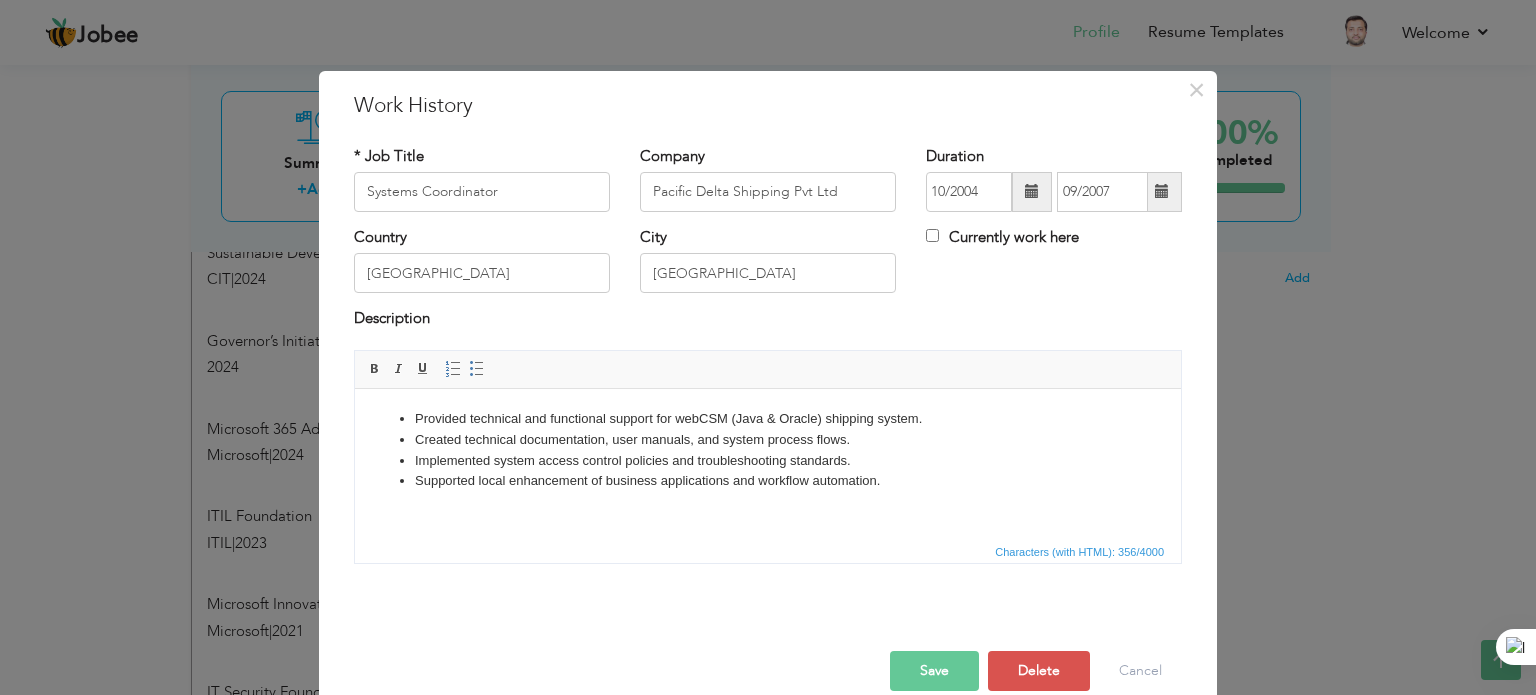 click on "Description" at bounding box center (768, 321) 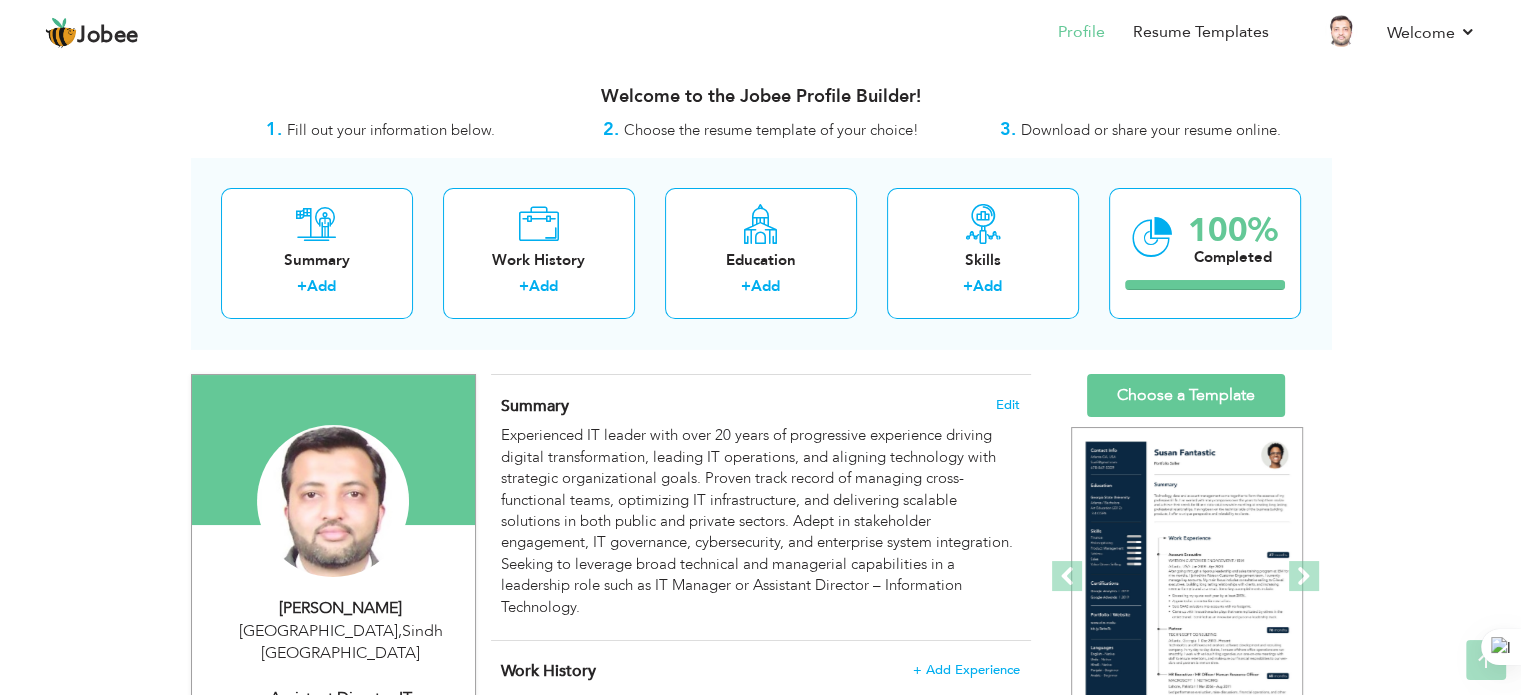 scroll, scrollTop: 0, scrollLeft: 0, axis: both 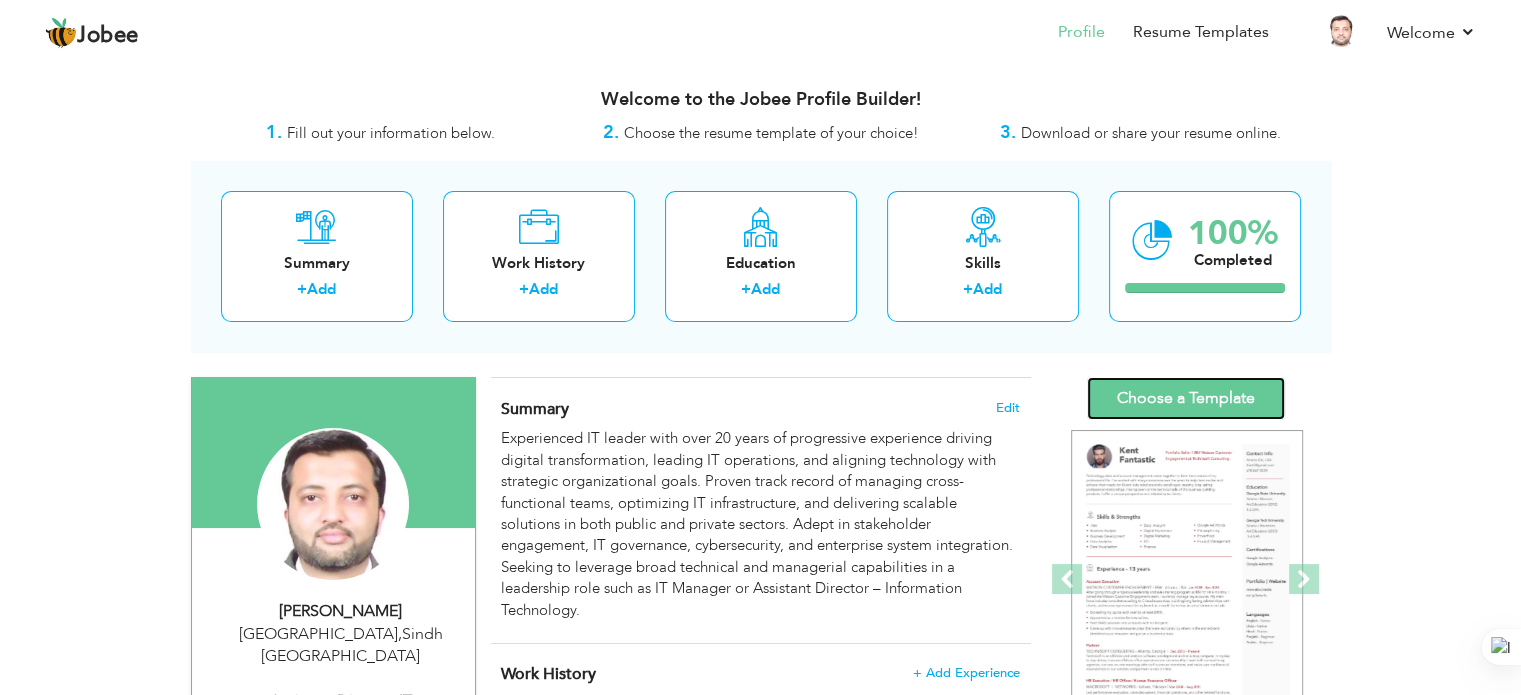 click on "Choose a Template" at bounding box center [1186, 398] 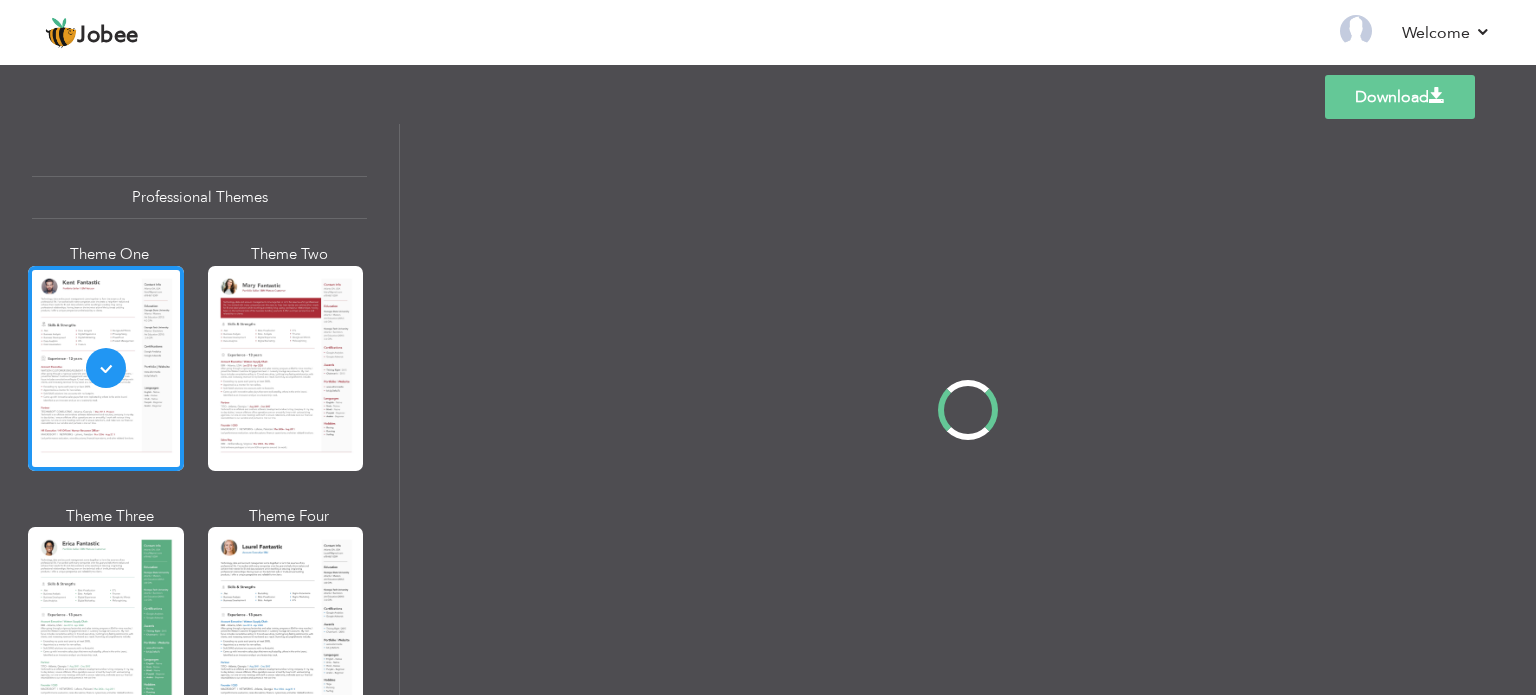 scroll, scrollTop: 0, scrollLeft: 0, axis: both 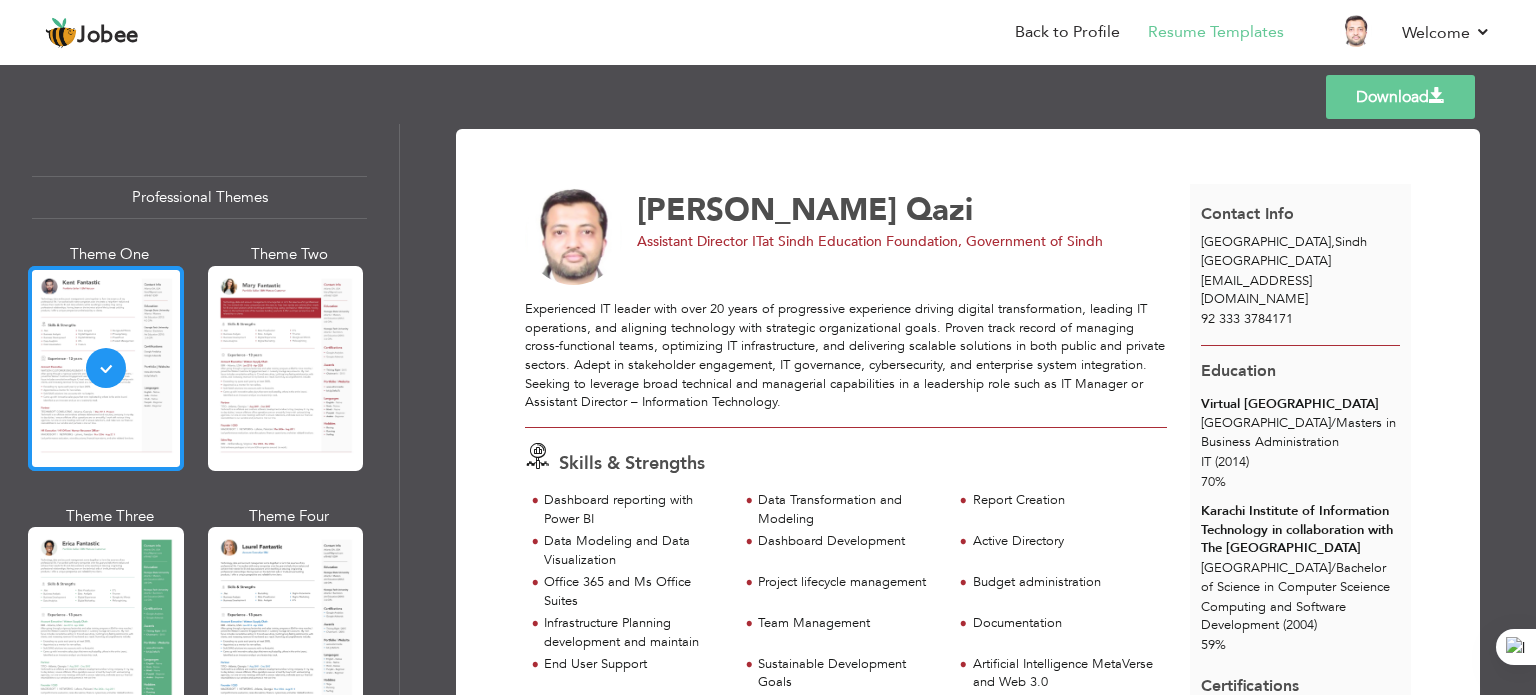 click at bounding box center [106, 368] 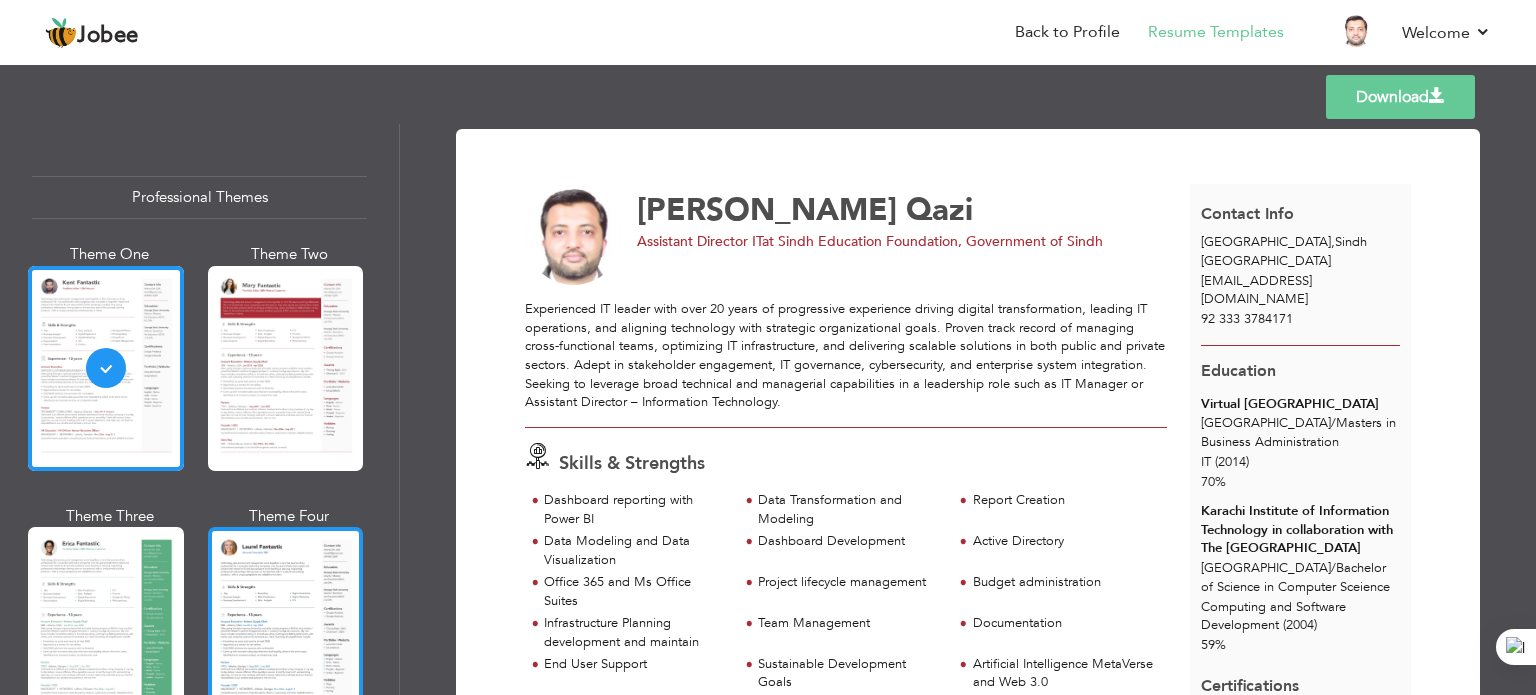 click at bounding box center [286, 629] 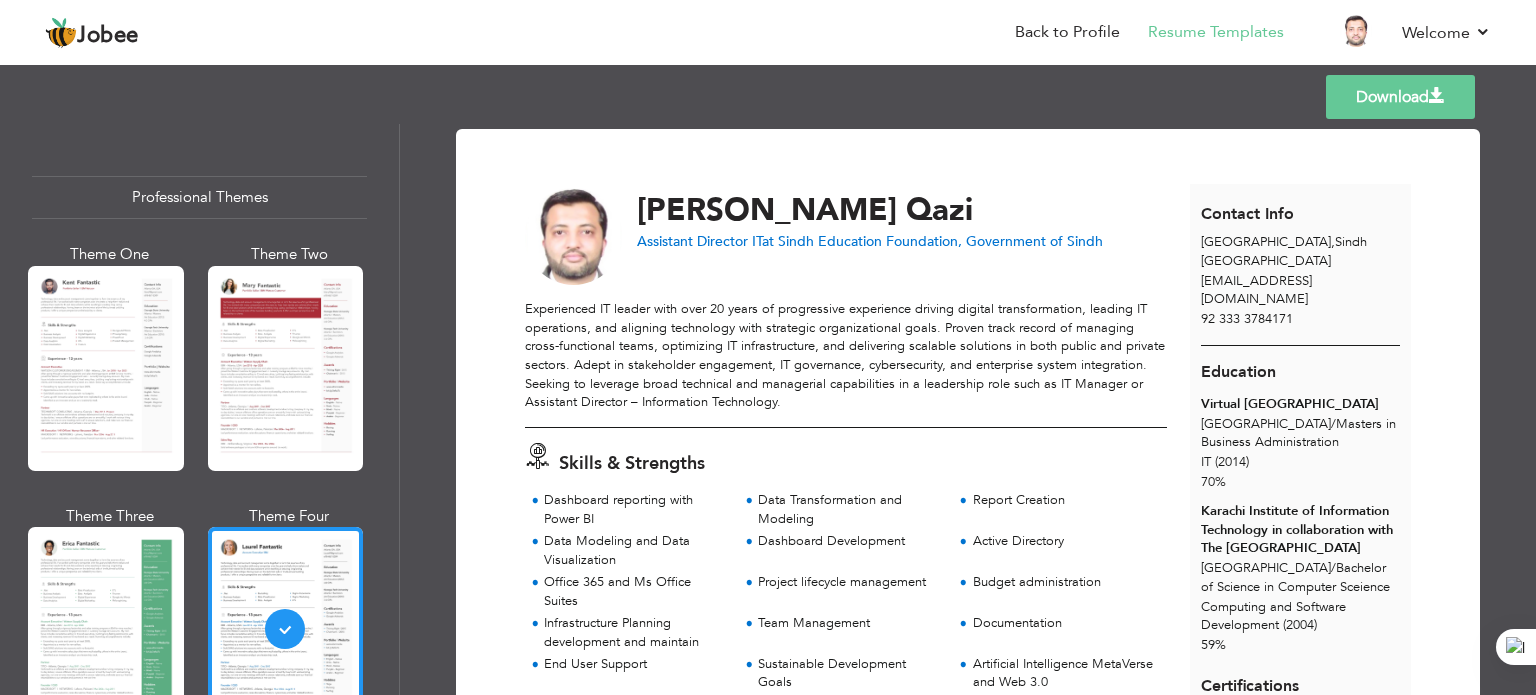 drag, startPoint x: 1535, startPoint y: 193, endPoint x: 1535, endPoint y: 301, distance: 108 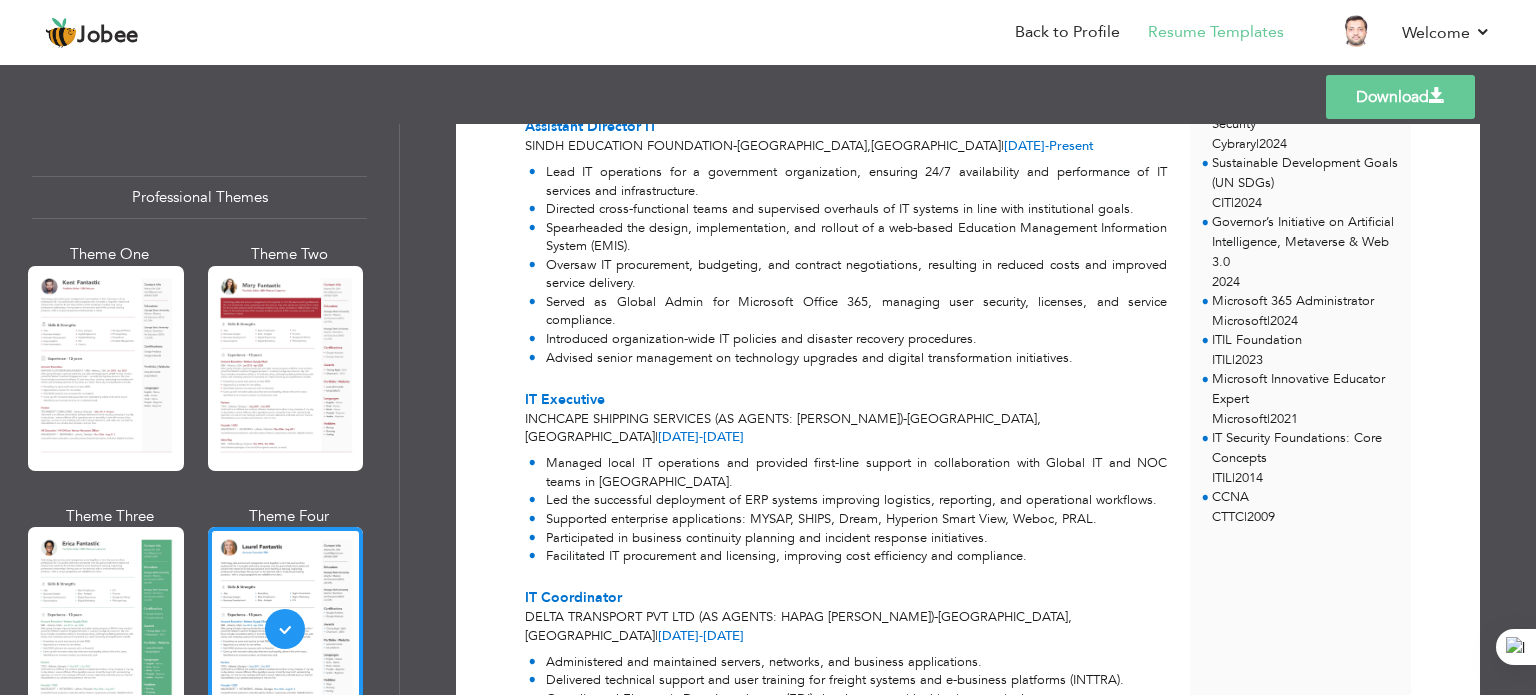 scroll, scrollTop: 0, scrollLeft: 0, axis: both 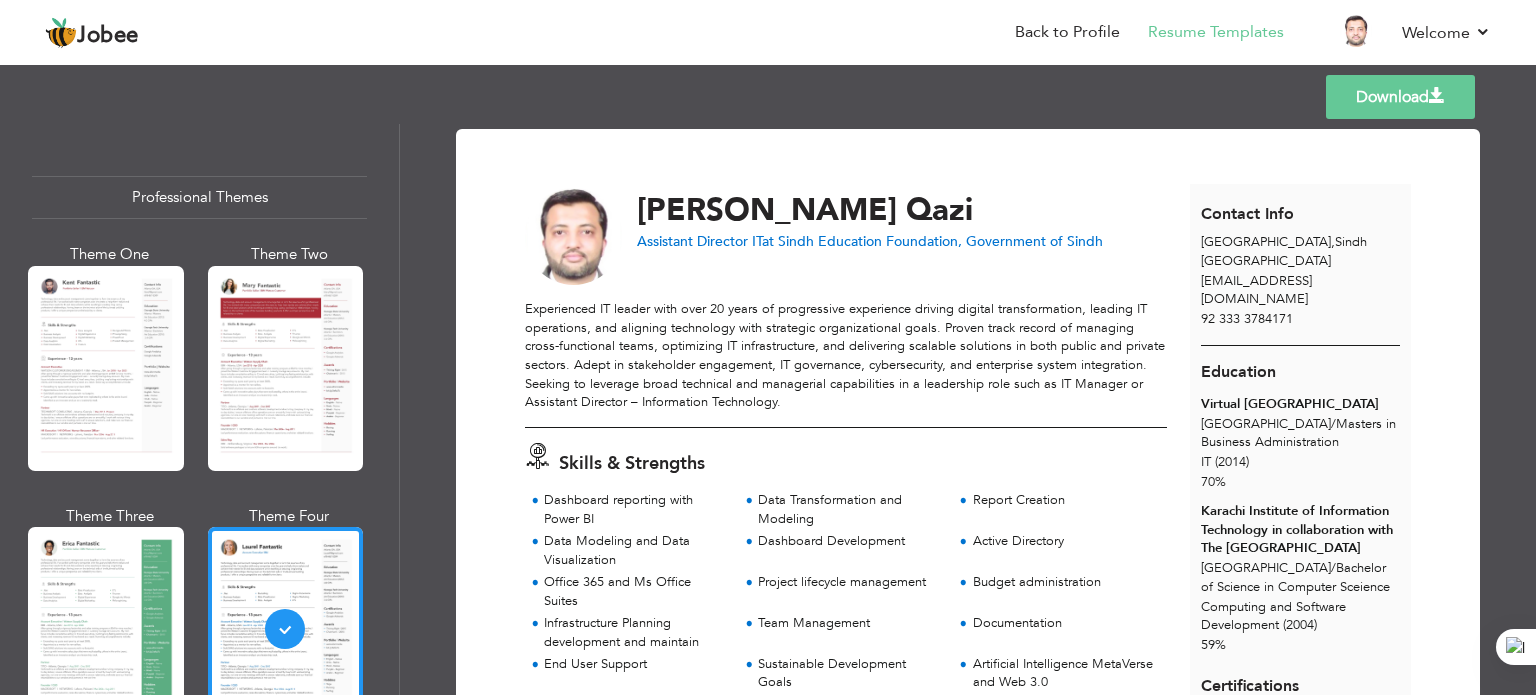 click on "Download" at bounding box center [1400, 97] 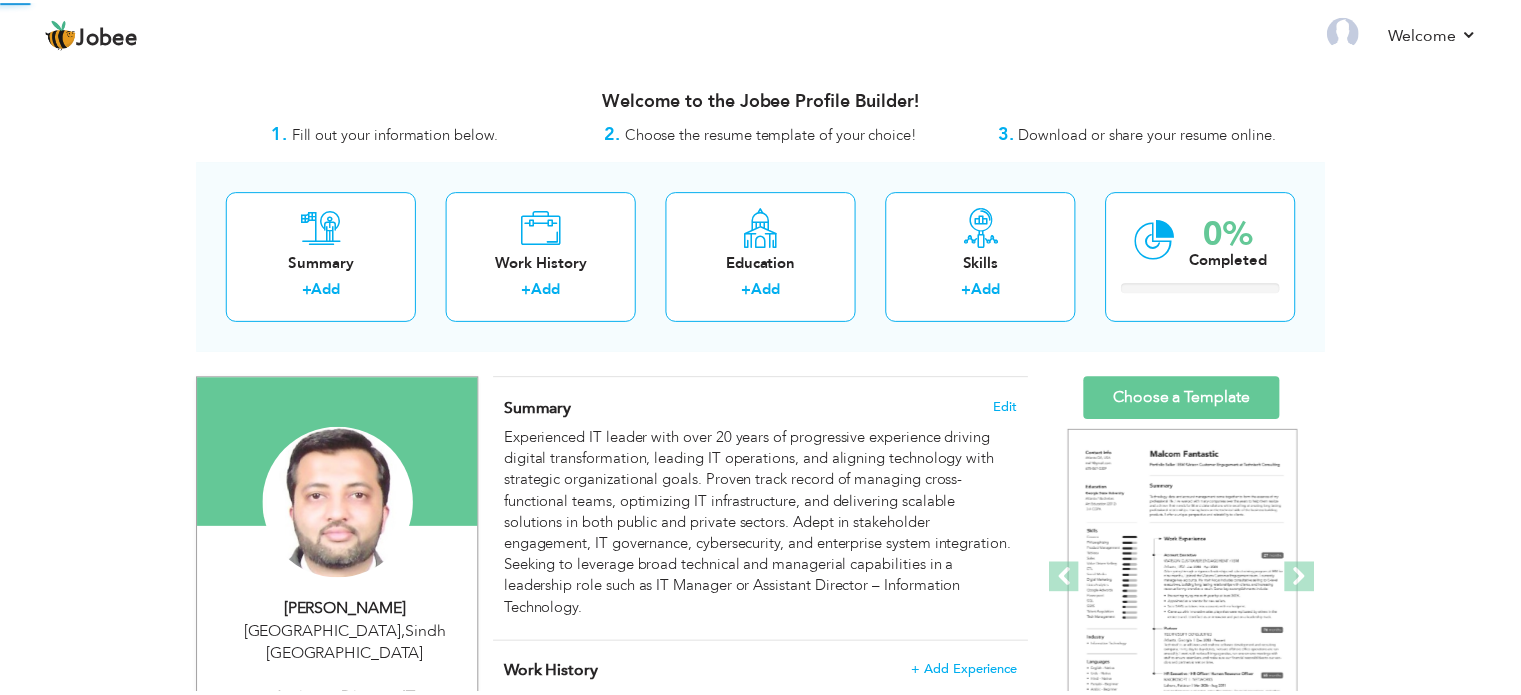 scroll, scrollTop: 0, scrollLeft: 0, axis: both 